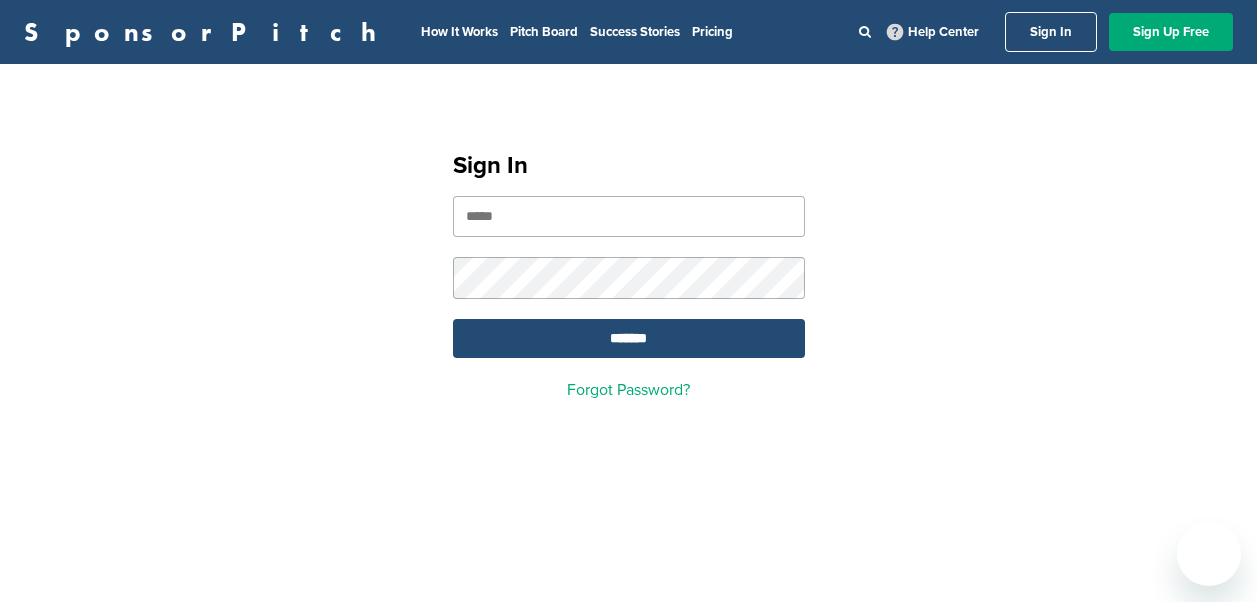 scroll, scrollTop: 0, scrollLeft: 0, axis: both 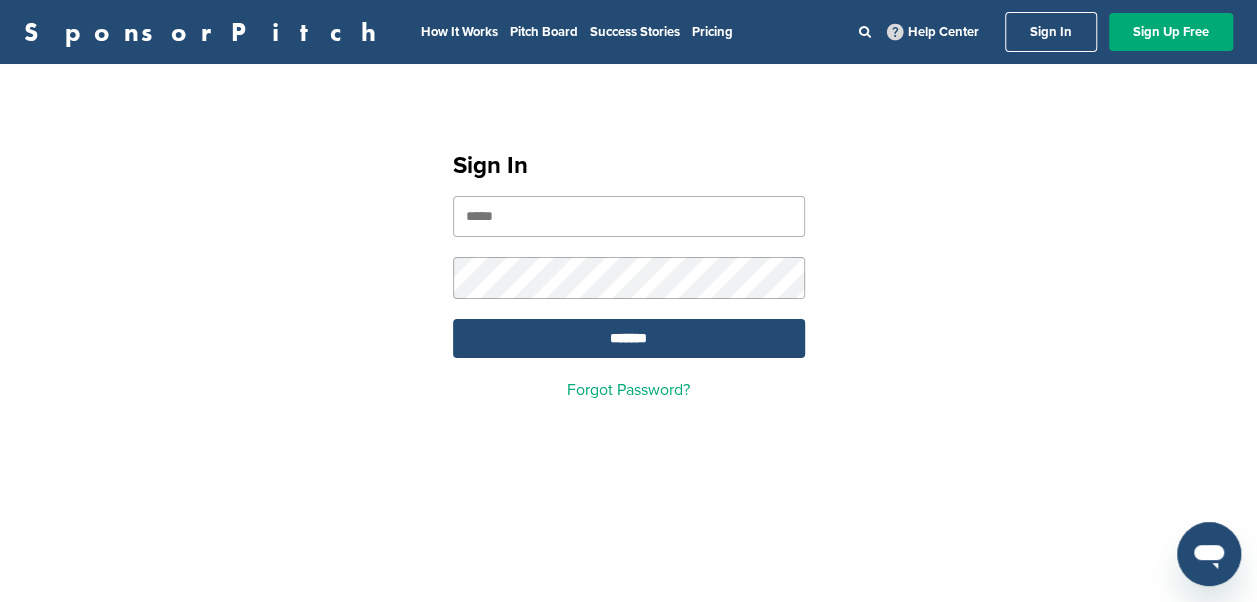 click at bounding box center (629, 216) 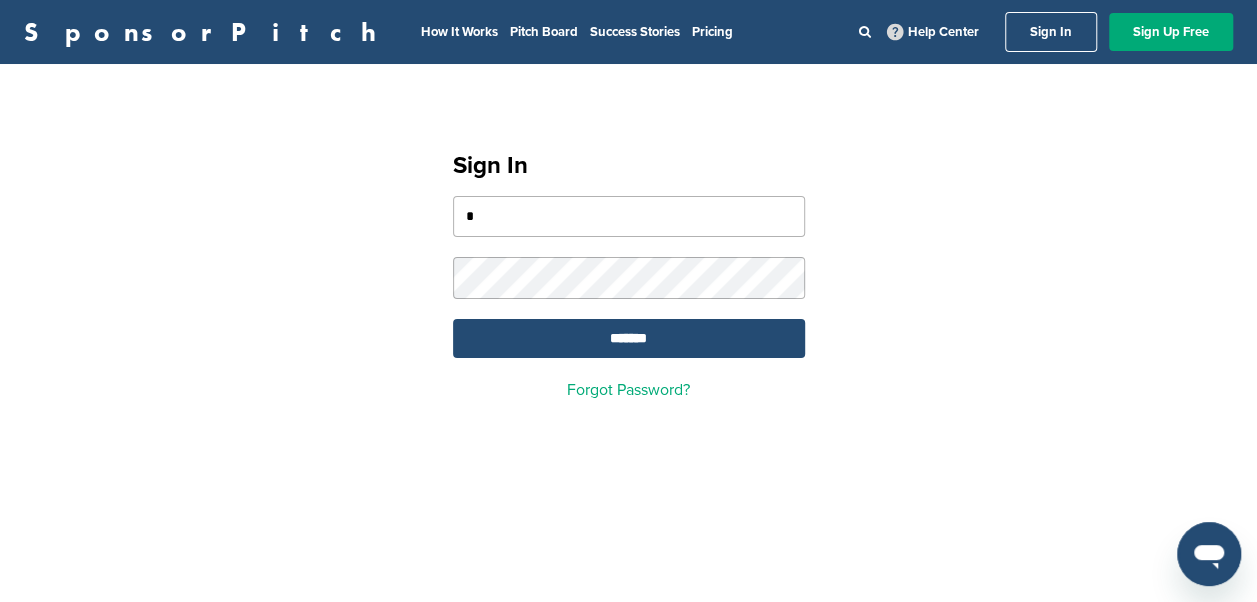 type on "**********" 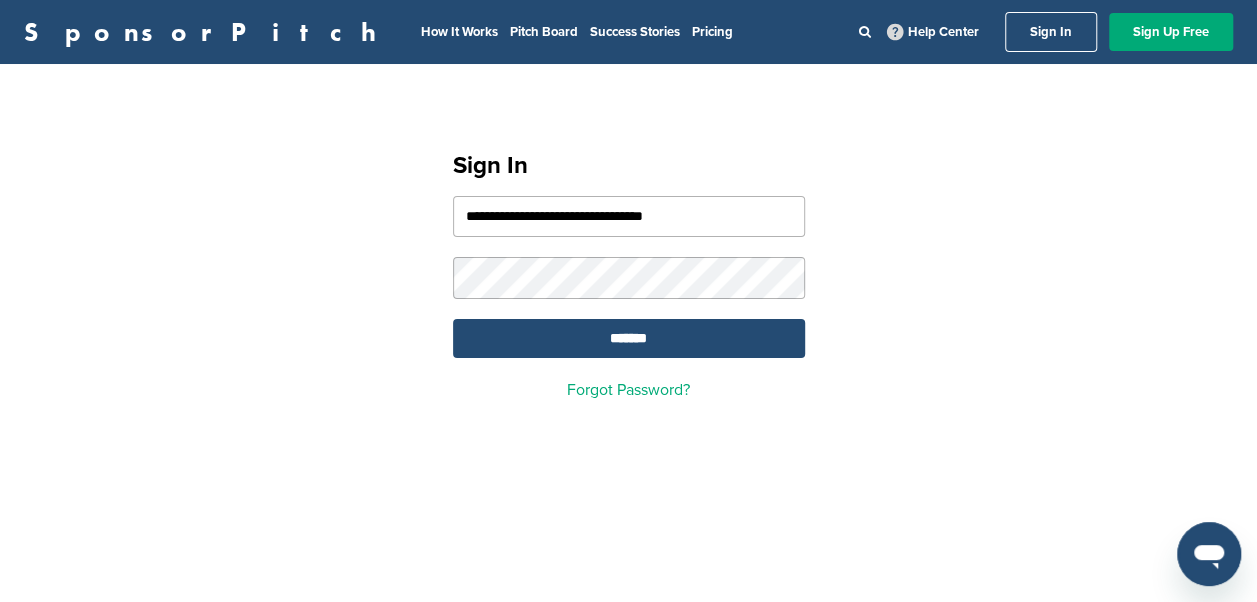 click on "*******" at bounding box center (629, 338) 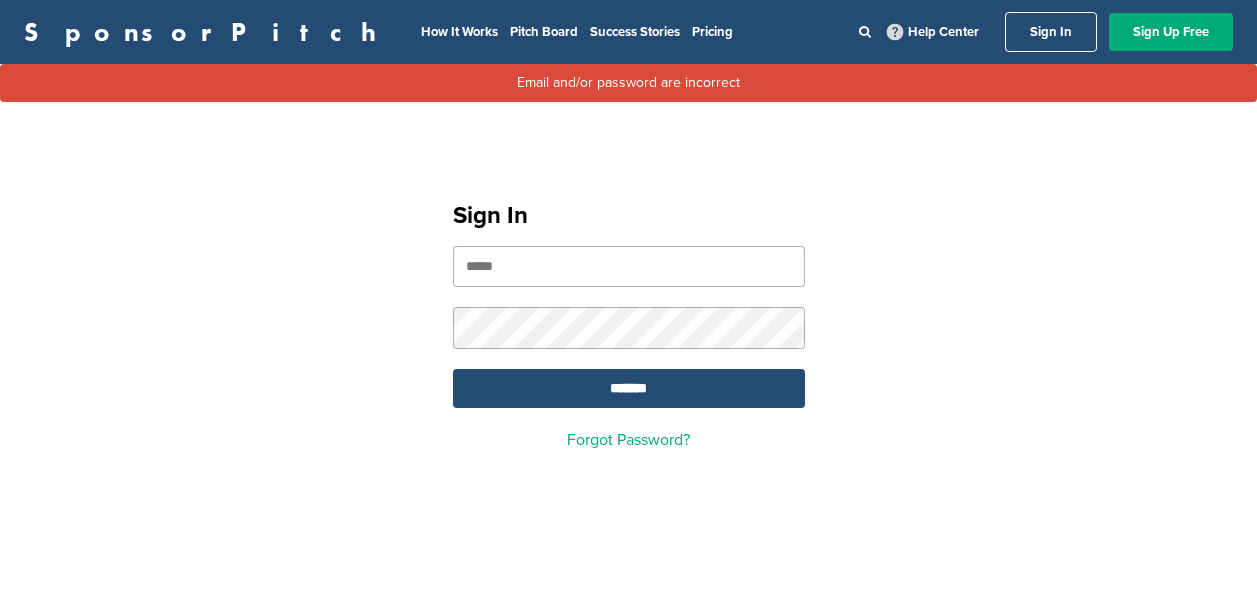 scroll, scrollTop: 0, scrollLeft: 0, axis: both 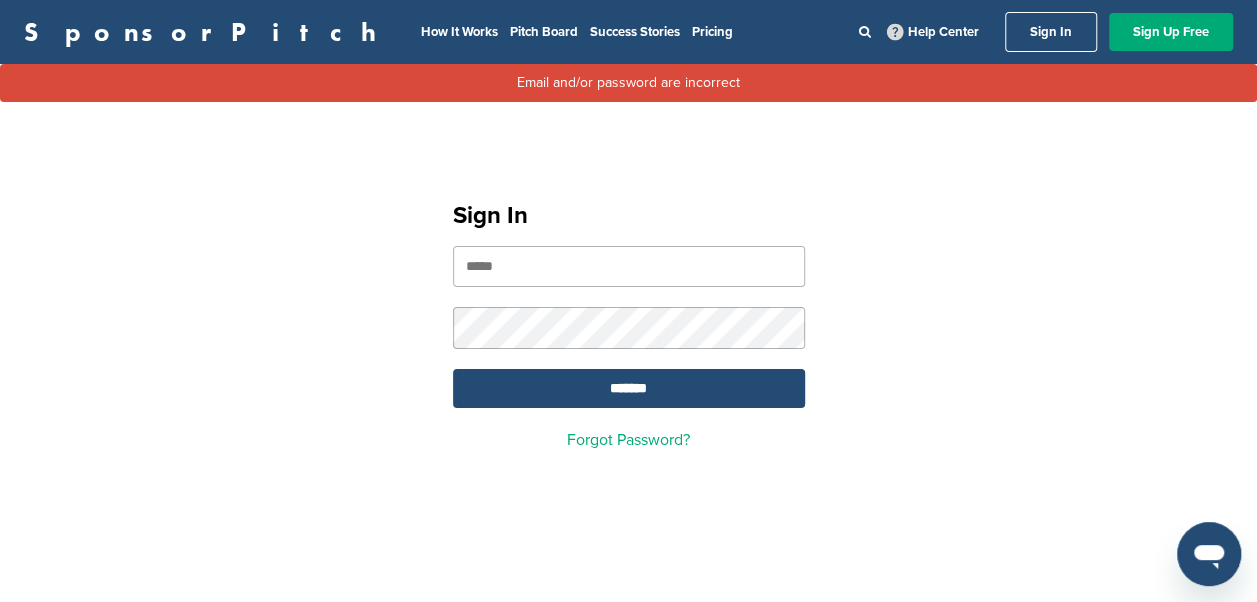 drag, startPoint x: 0, startPoint y: 0, endPoint x: 551, endPoint y: 276, distance: 616.2605 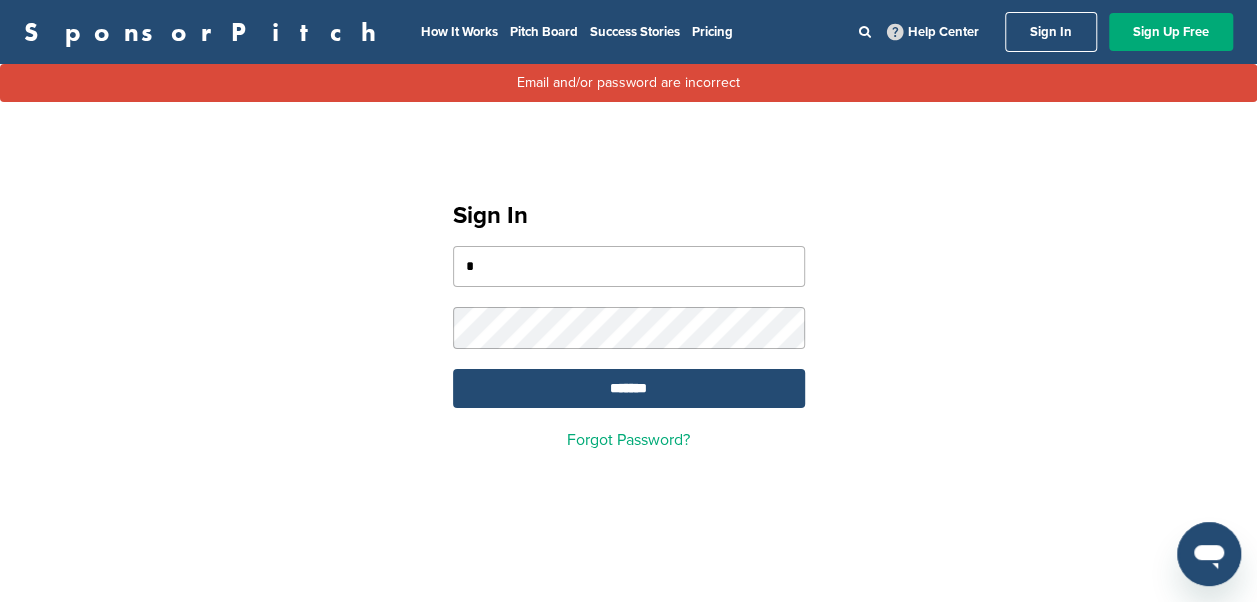 type on "**********" 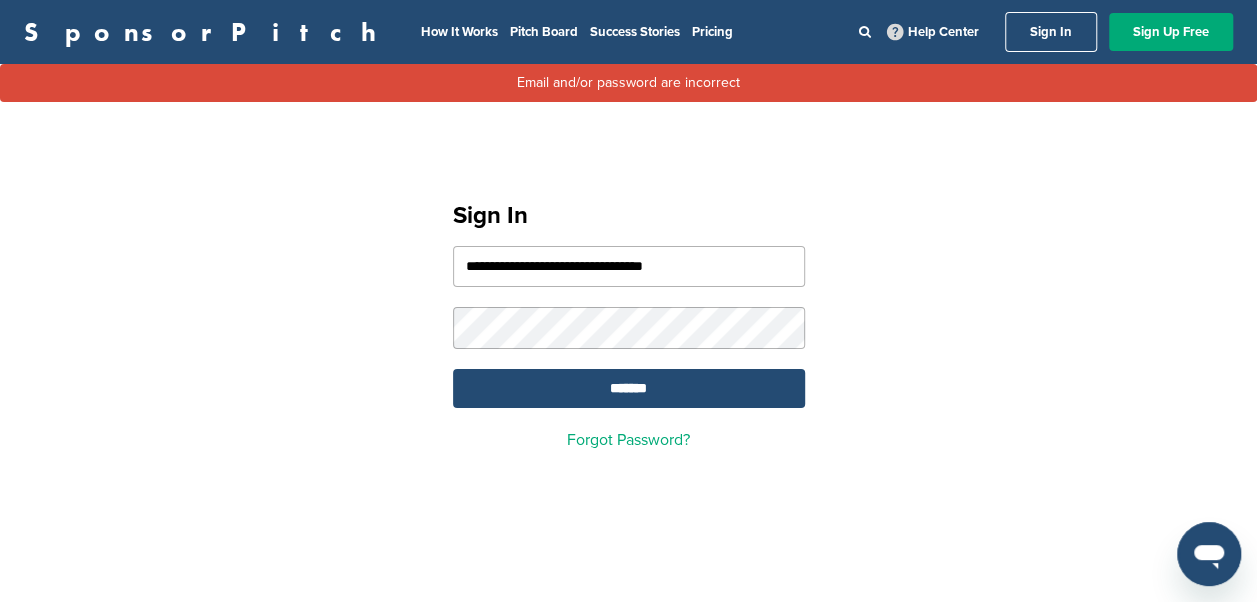 click on "*******" at bounding box center (629, 388) 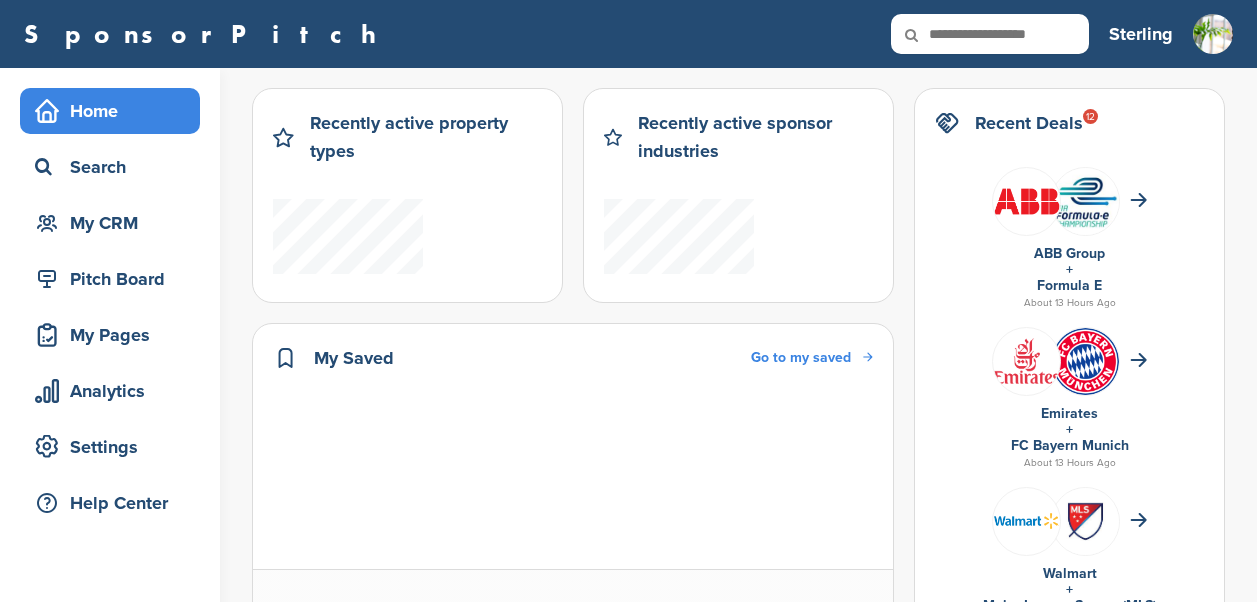 scroll, scrollTop: 0, scrollLeft: 0, axis: both 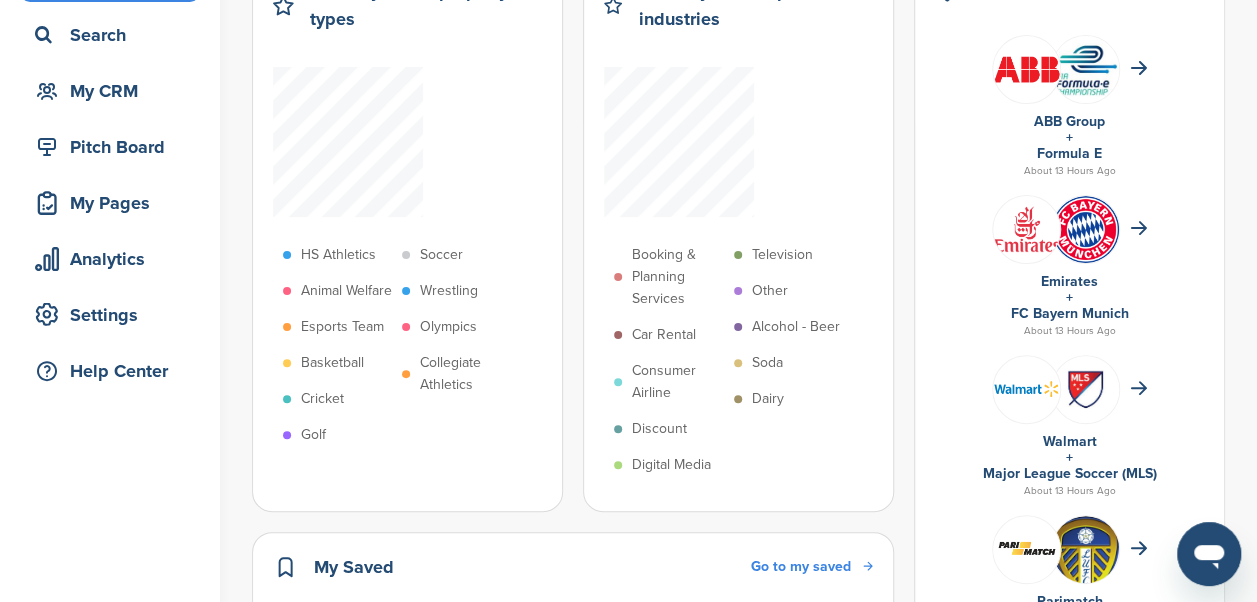 click at bounding box center [1026, 68] 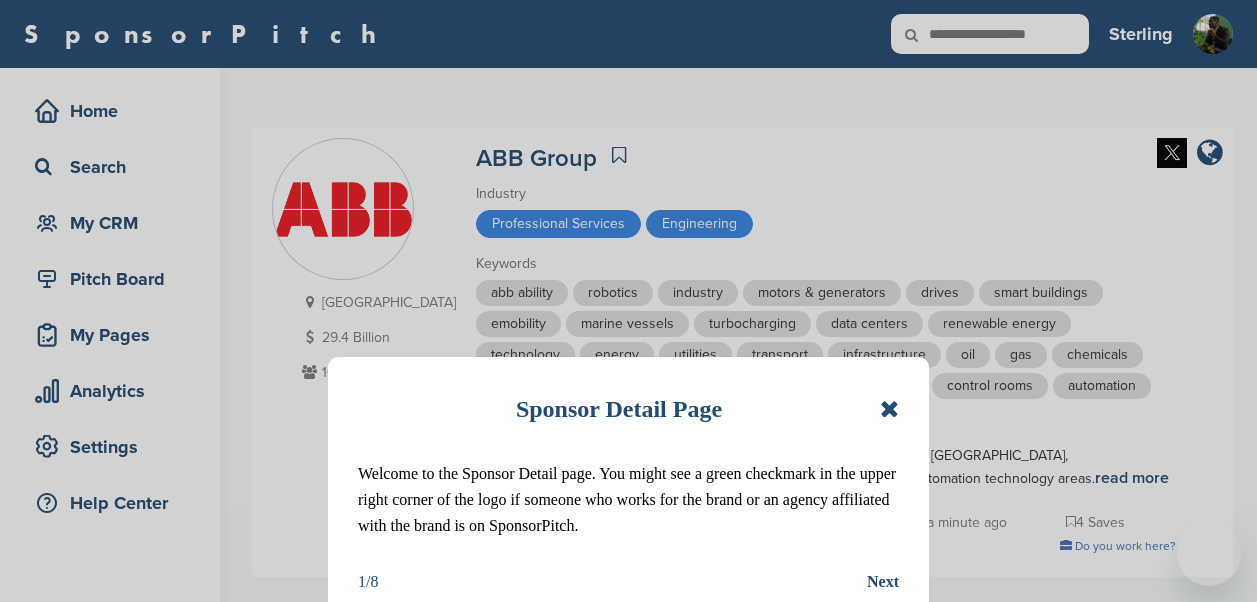 scroll, scrollTop: 0, scrollLeft: 0, axis: both 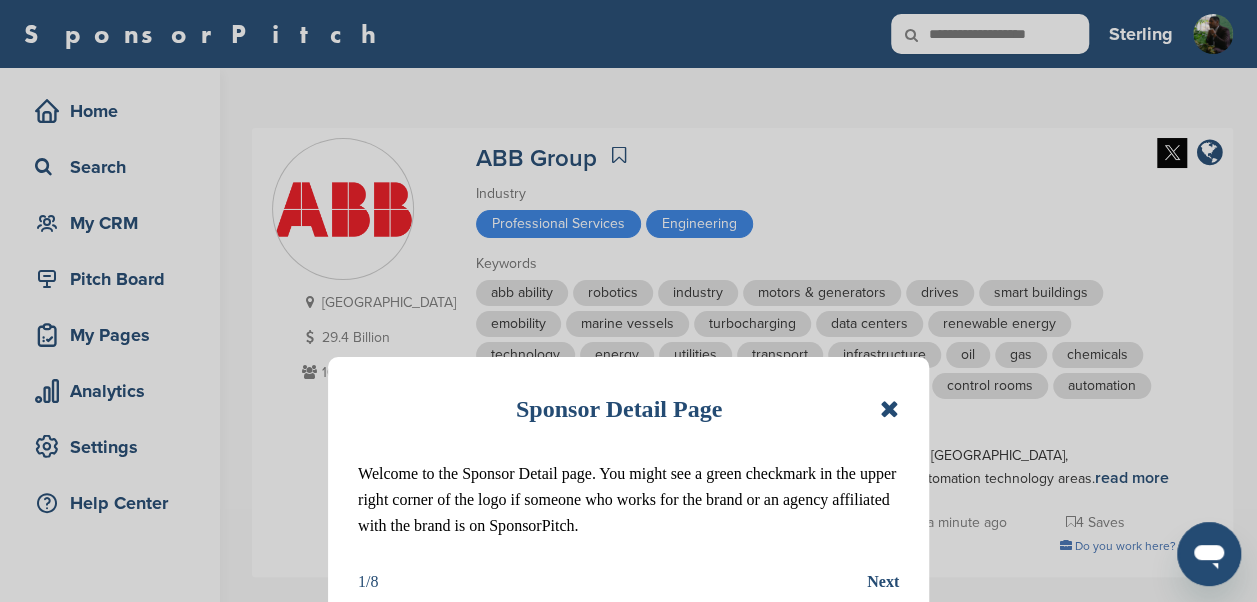 click at bounding box center [889, 409] 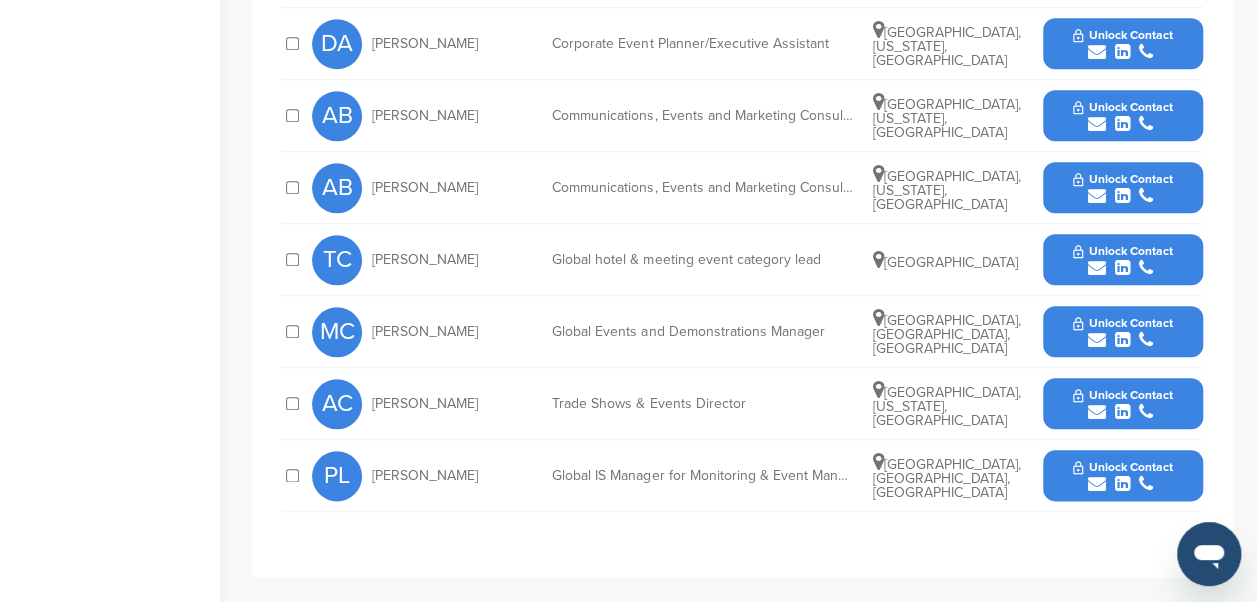 scroll, scrollTop: 940, scrollLeft: 0, axis: vertical 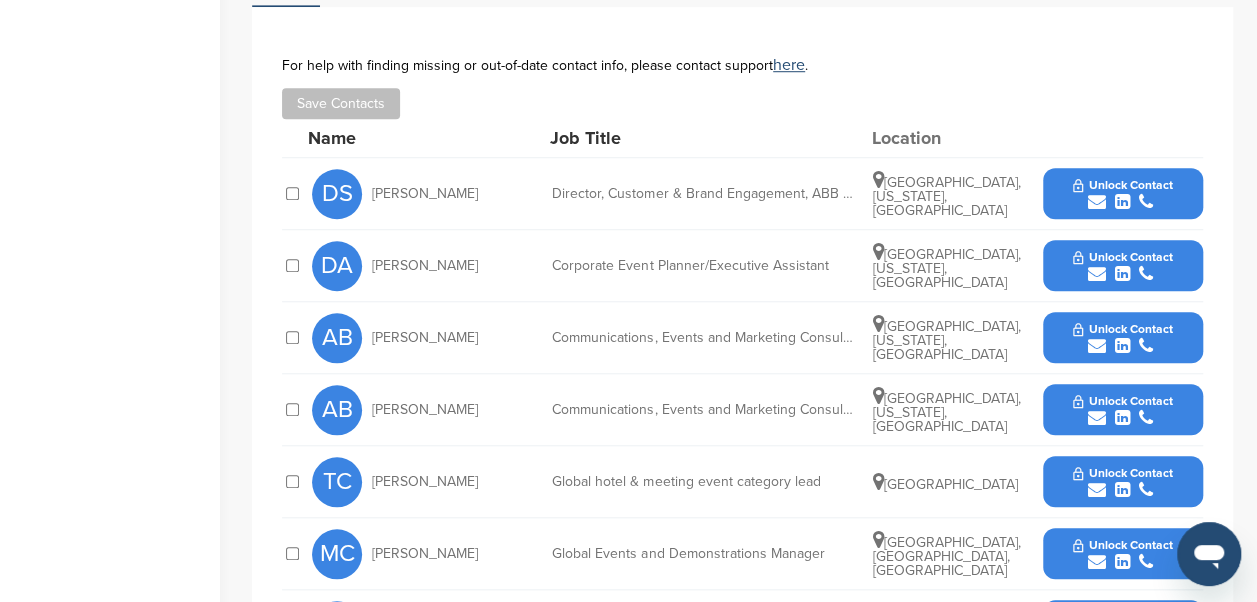 click at bounding box center [1097, 202] 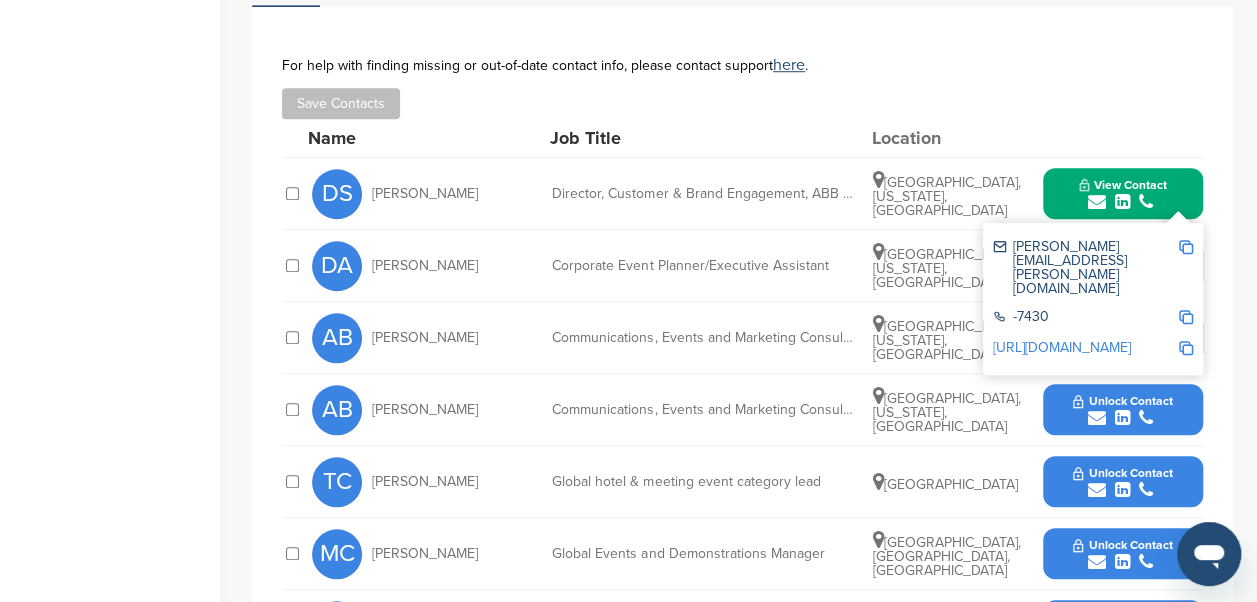 click at bounding box center (1186, 247) 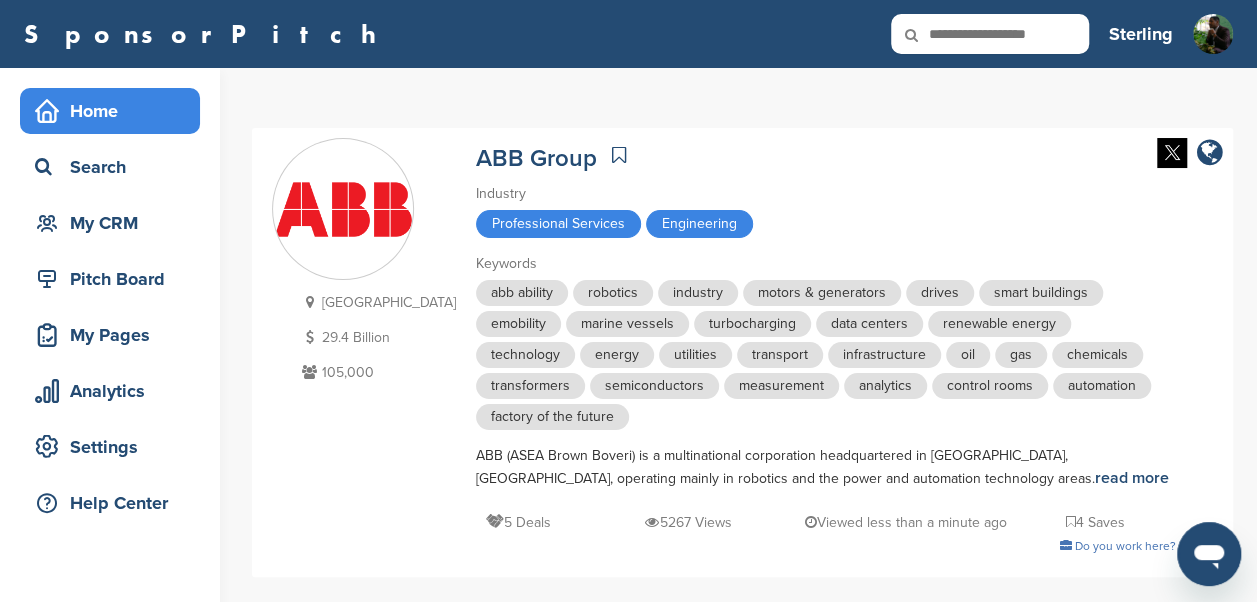 click 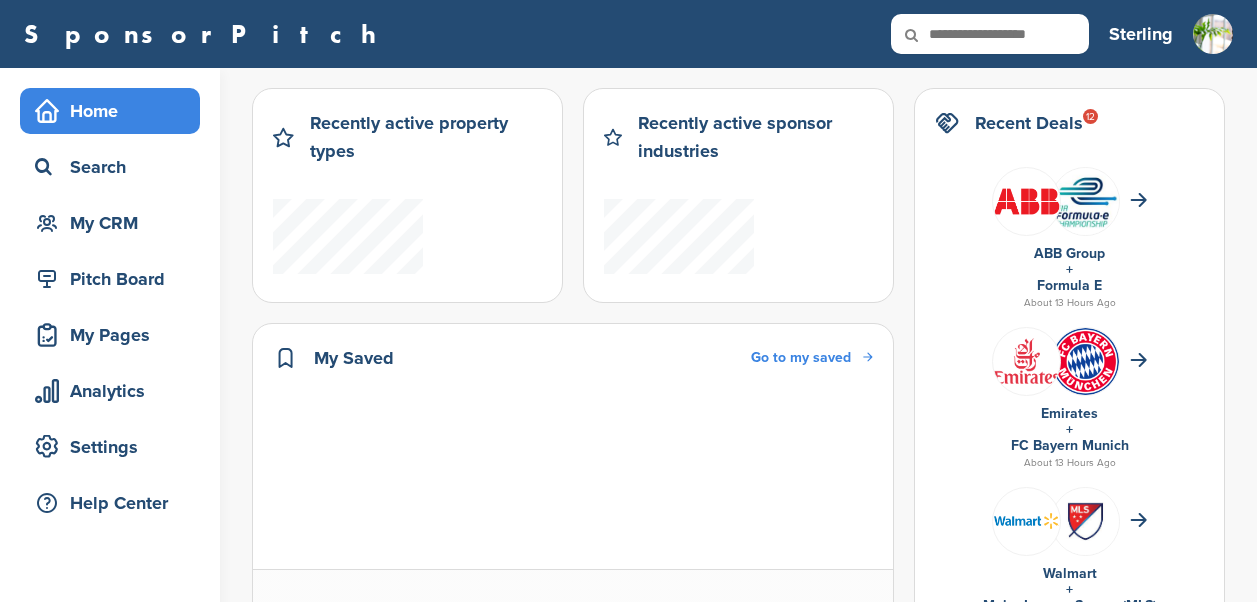 scroll, scrollTop: 0, scrollLeft: 0, axis: both 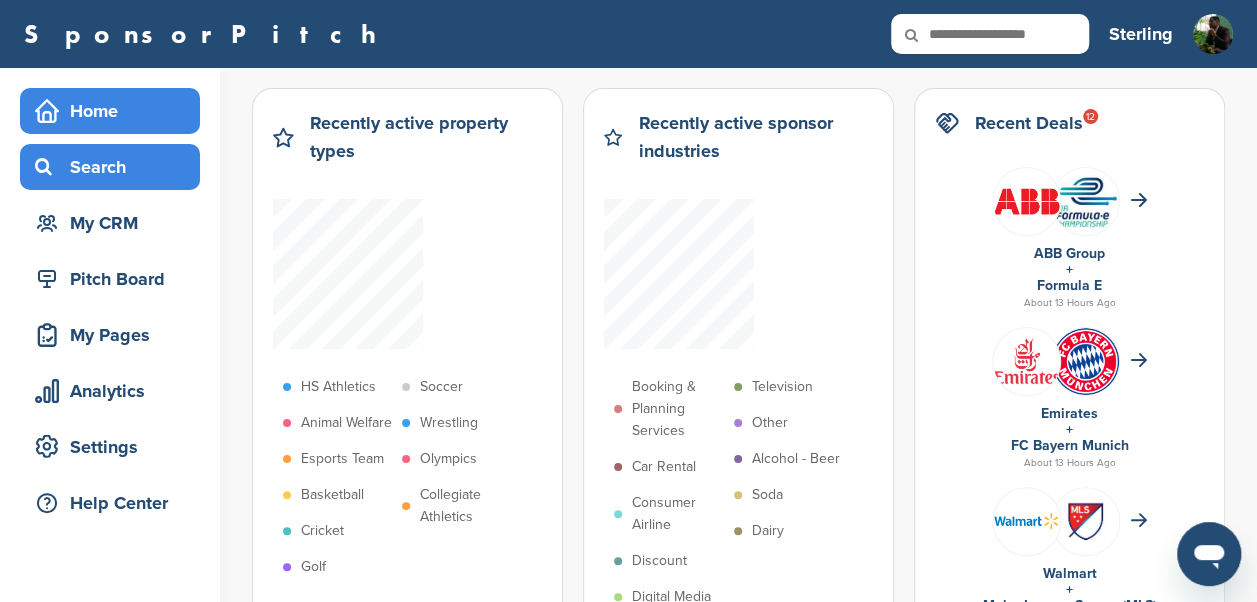 click on "Search" at bounding box center [115, 167] 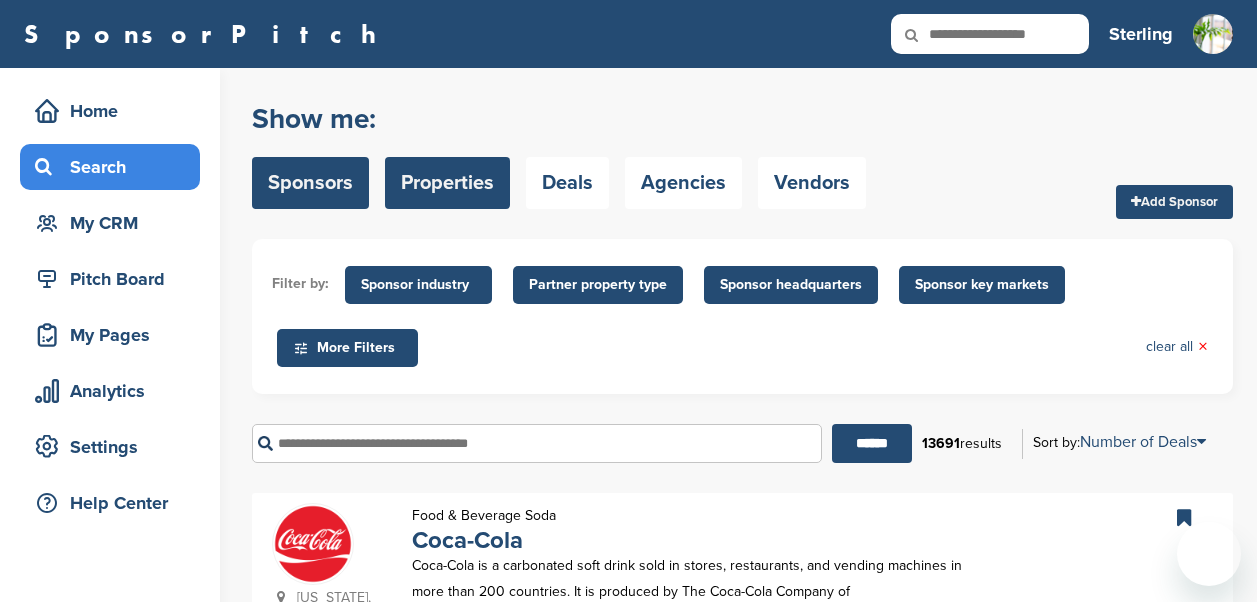 scroll, scrollTop: 0, scrollLeft: 0, axis: both 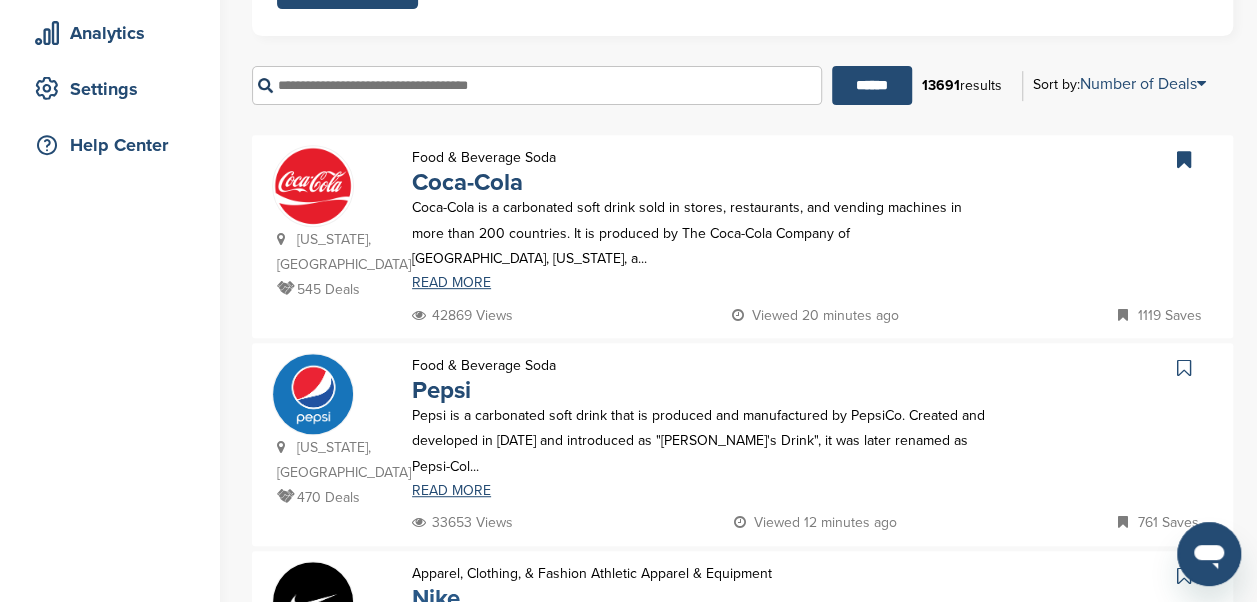 click on "Nike" at bounding box center (436, 598) 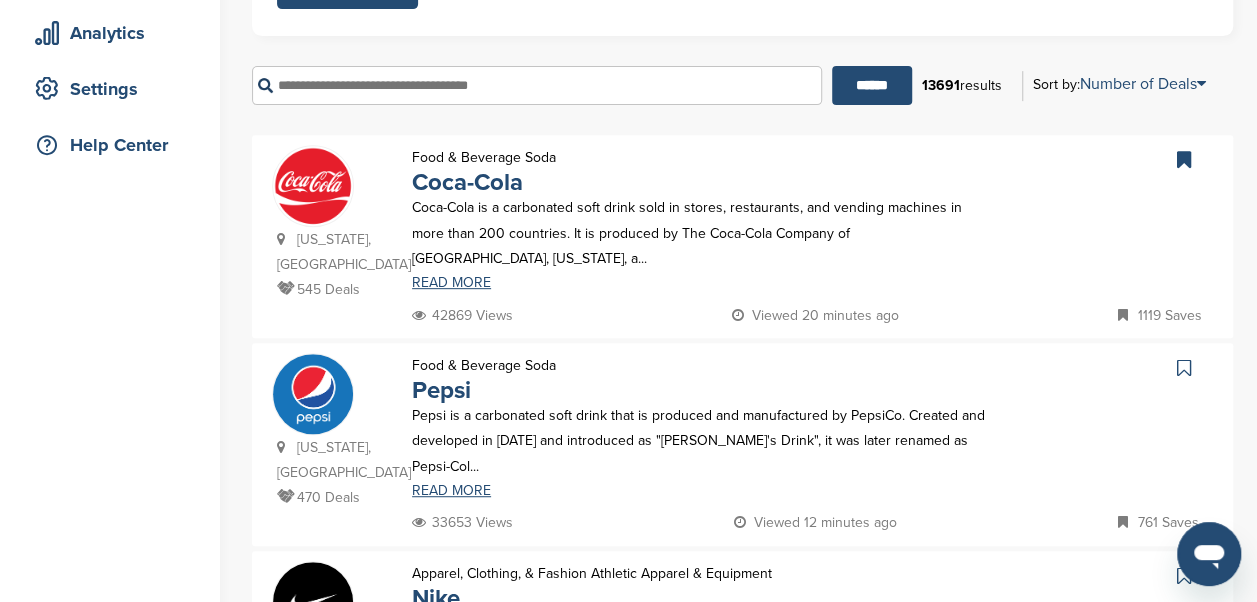 click at bounding box center (537, 85) 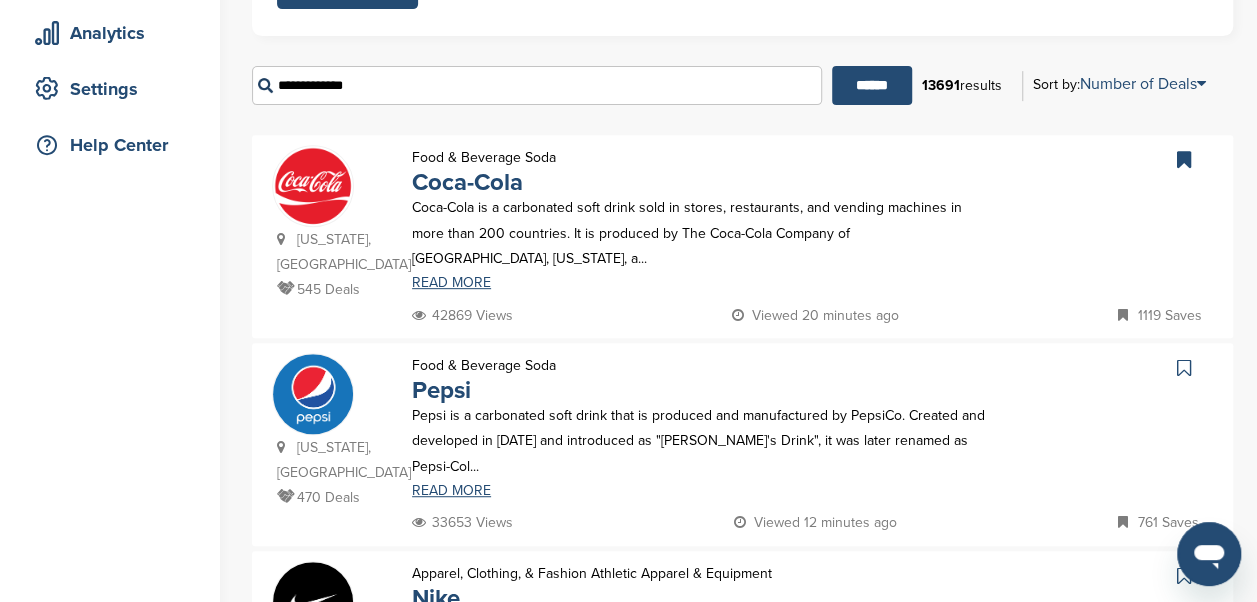 type on "**********" 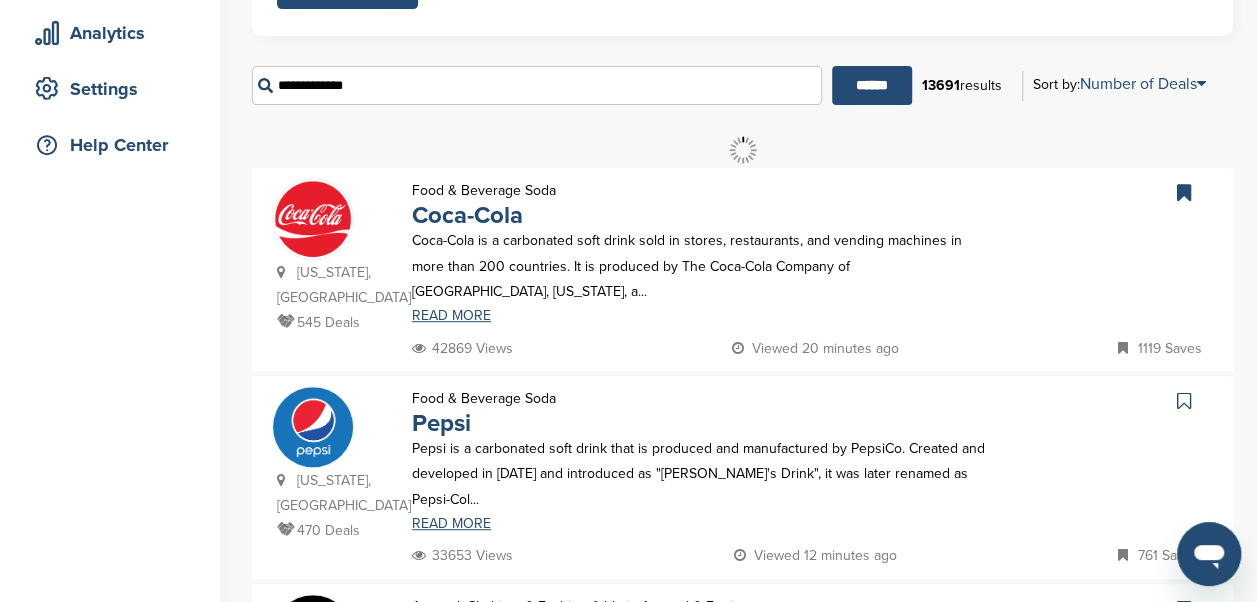 scroll, scrollTop: 0, scrollLeft: 0, axis: both 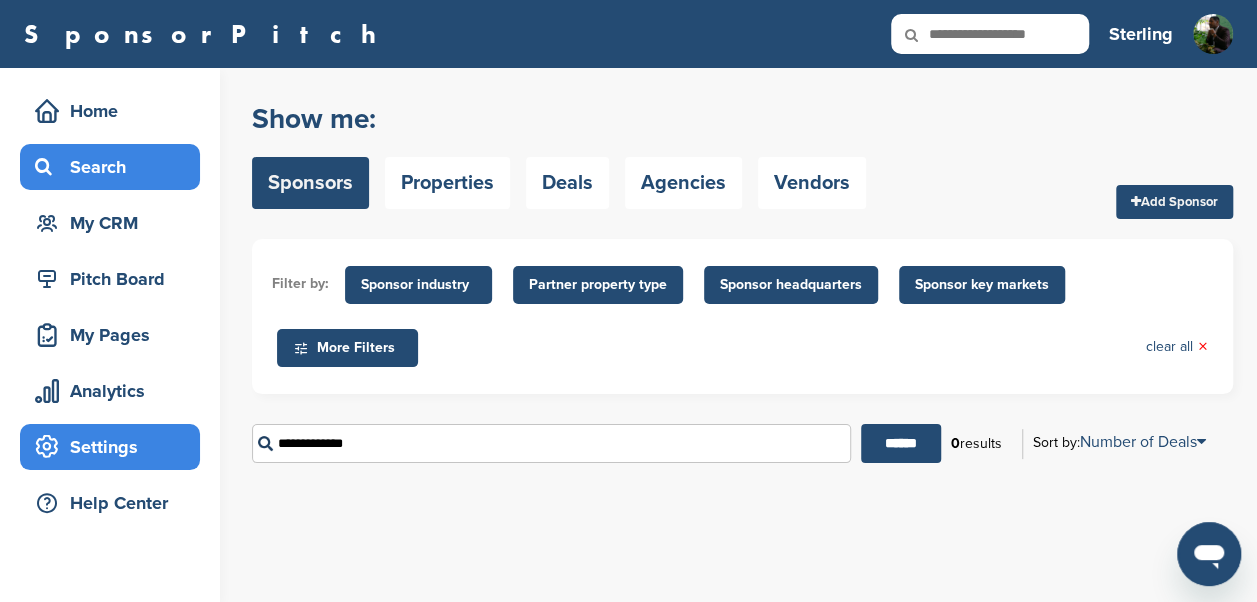 drag, startPoint x: 431, startPoint y: 448, endPoint x: 156, endPoint y: 438, distance: 275.18176 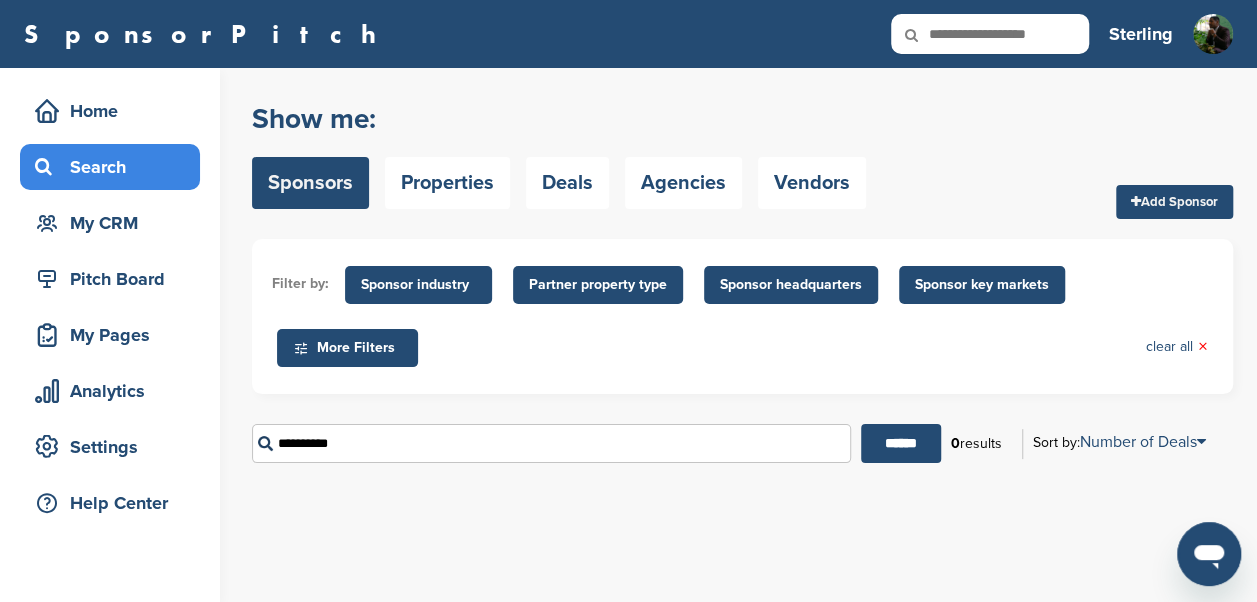 type on "**********" 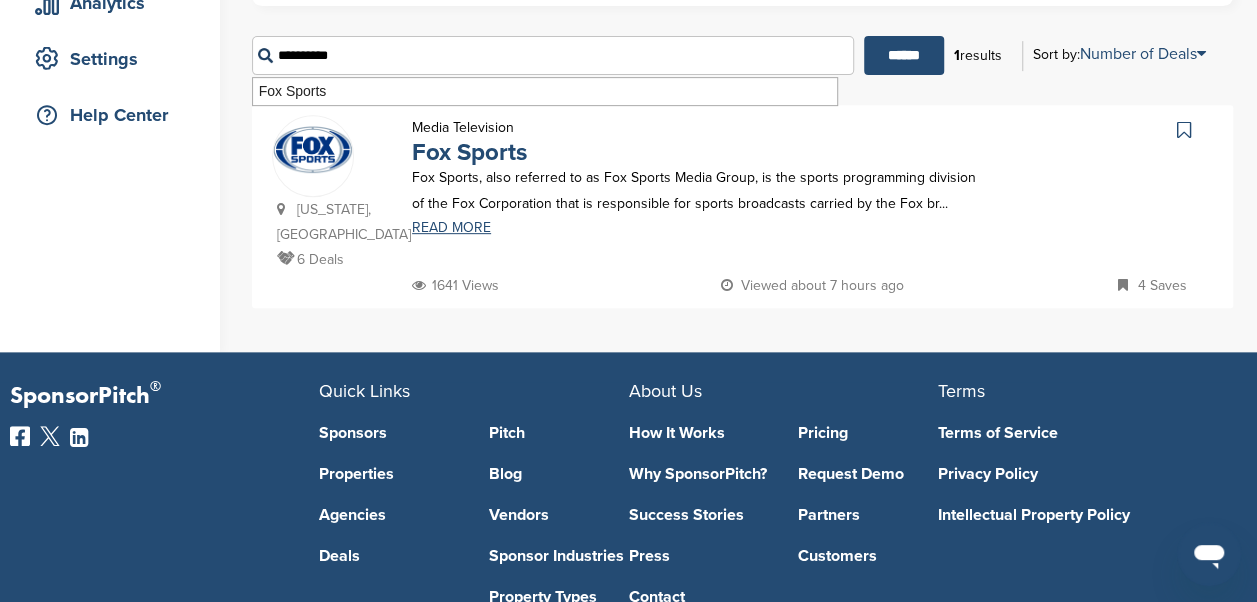 scroll, scrollTop: 386, scrollLeft: 0, axis: vertical 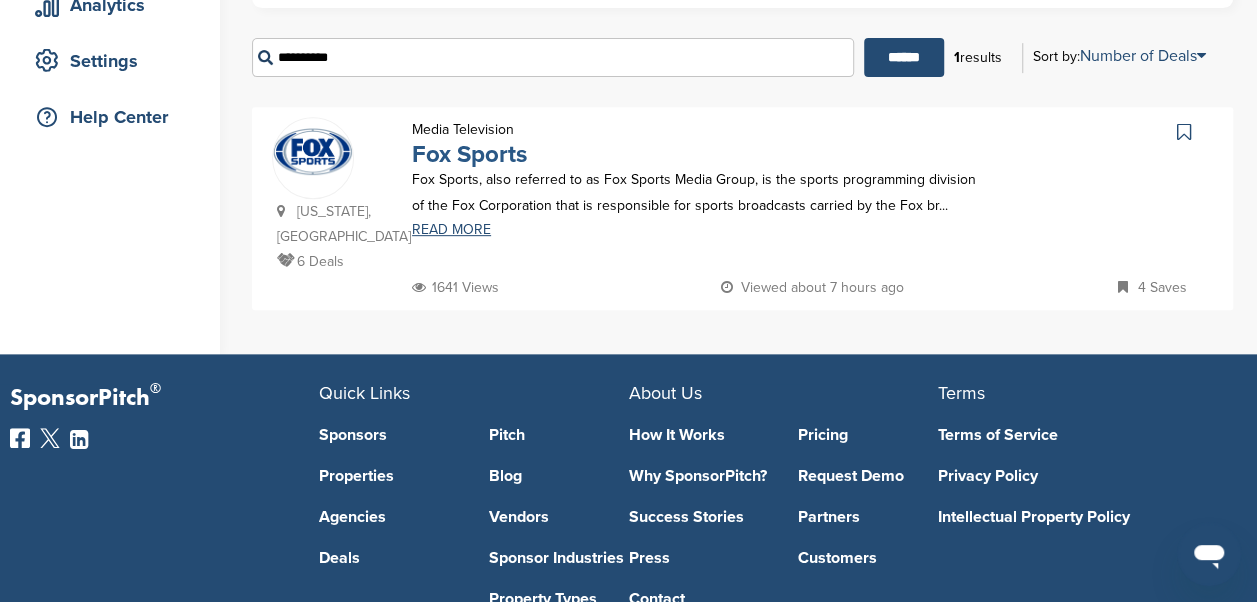 click on "Fox Sports" at bounding box center [469, 154] 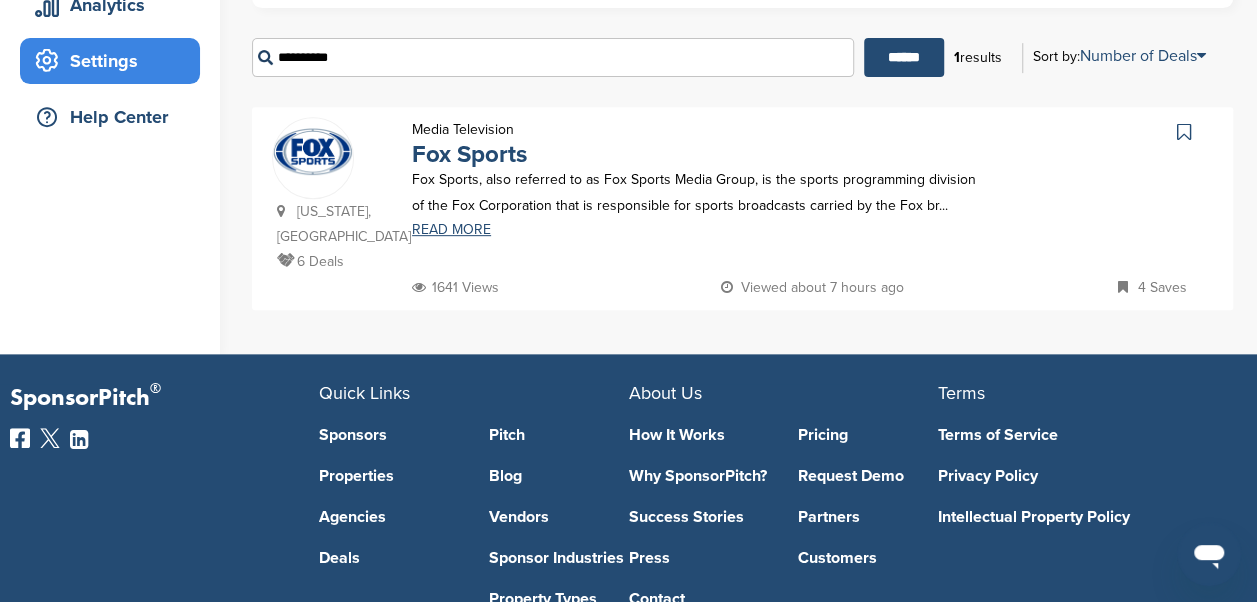 drag, startPoint x: 479, startPoint y: 52, endPoint x: 194, endPoint y: 79, distance: 286.2761 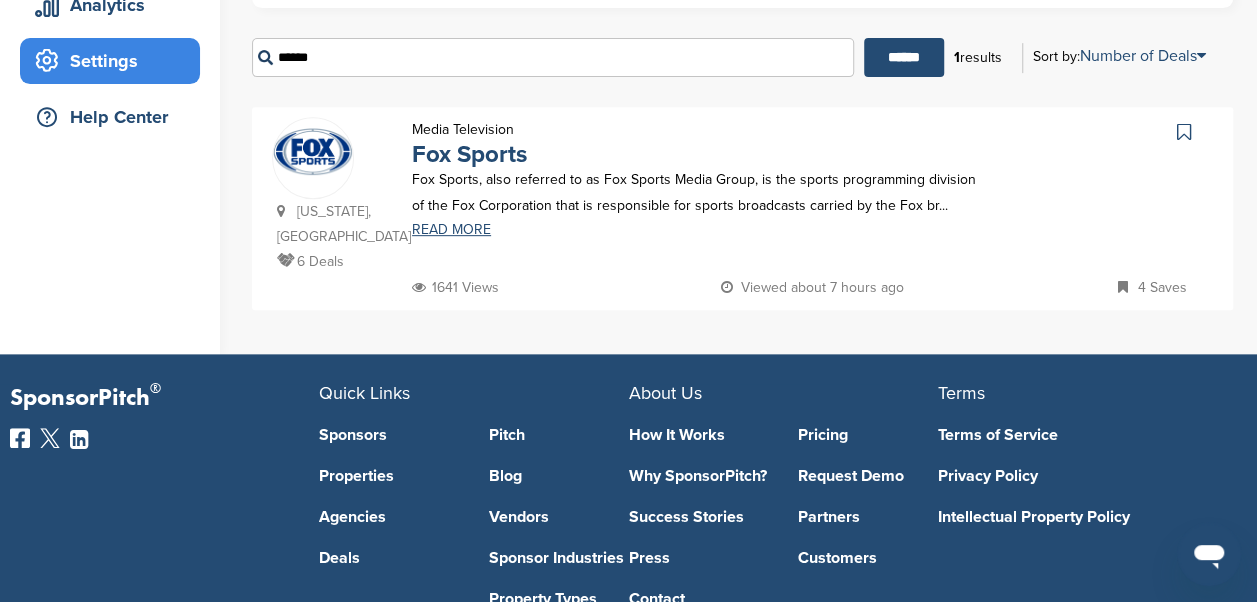 type on "******" 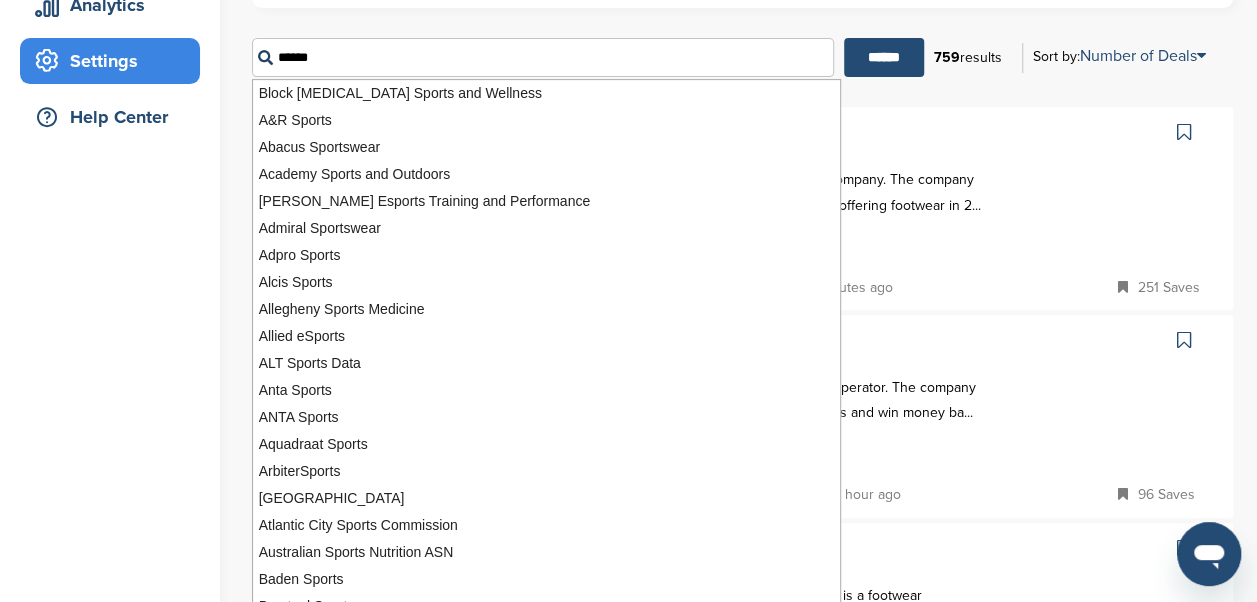 scroll, scrollTop: 0, scrollLeft: 0, axis: both 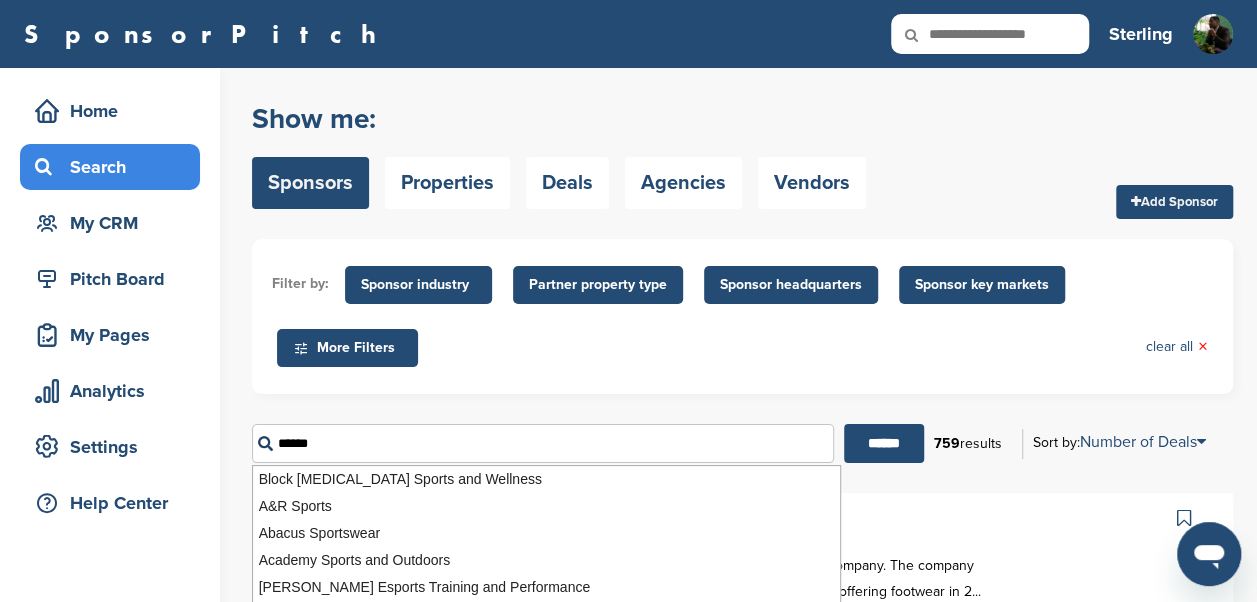 click on "Filter by:
Sponsor industry
Sponsor Industry
×
Apparel, Clothing, & Fashion
Accessories
Athletic Apparel & Equipment
Backpacks
Clothing Line
Eyewear
Footwear
Formalwear
Fragrance
Handbags
Hats
Jewelry
Other
Outdoor clothing
Outerwear
Swimwear
Underwear
Uniforms
Watches
Automotive
ATV
Auto Dealer
Auto Manufacturer
Auto Parts
Car Wash
Classifieds
Motorcycle
Navigation Systems
Other
RV's
Service Center
Tire Distribution
Tire Manufacturer
Beauty & Cosmetics" at bounding box center (742, 358) 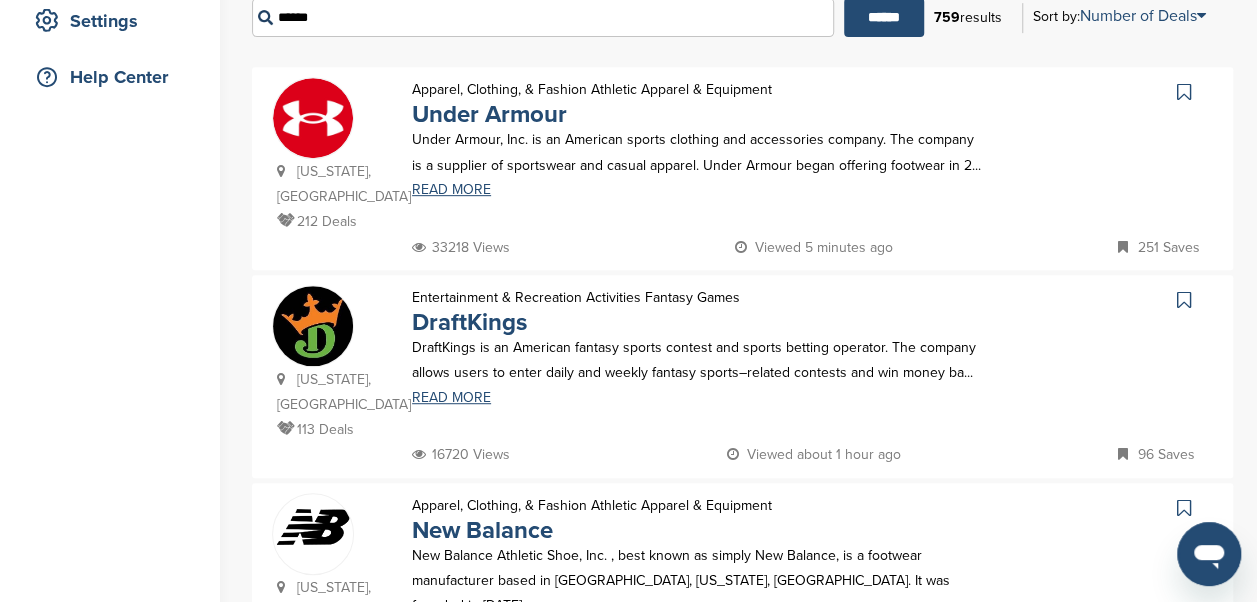 scroll, scrollTop: 415, scrollLeft: 0, axis: vertical 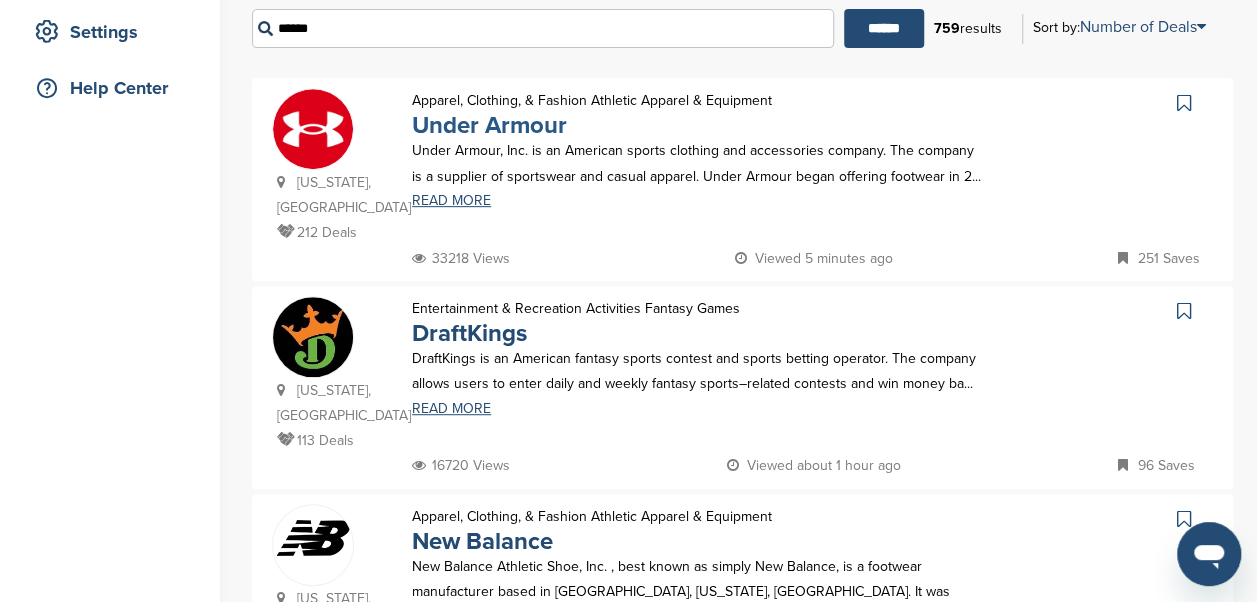 click on "Under Armour" at bounding box center [489, 125] 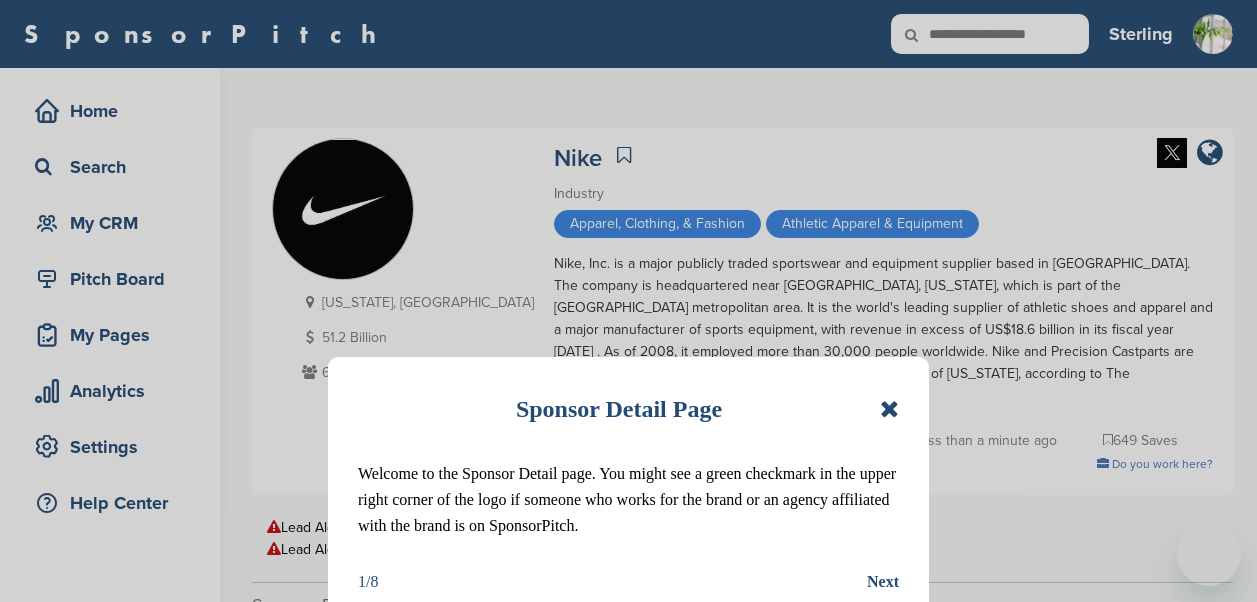 scroll, scrollTop: 0, scrollLeft: 0, axis: both 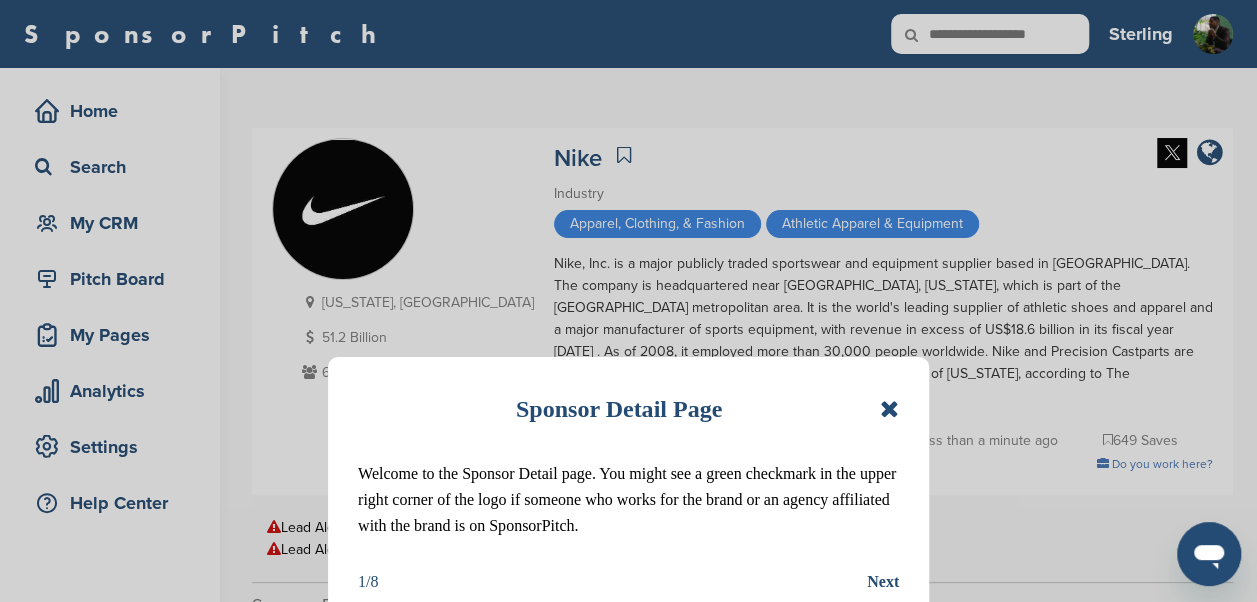 click at bounding box center (889, 409) 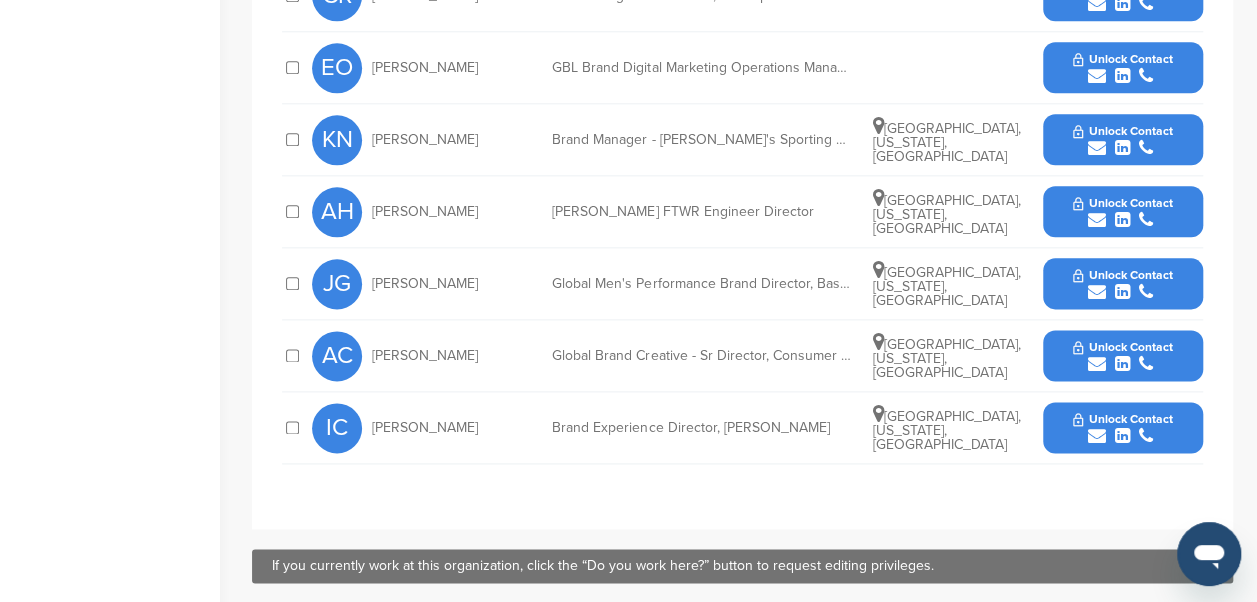 scroll, scrollTop: 1106, scrollLeft: 0, axis: vertical 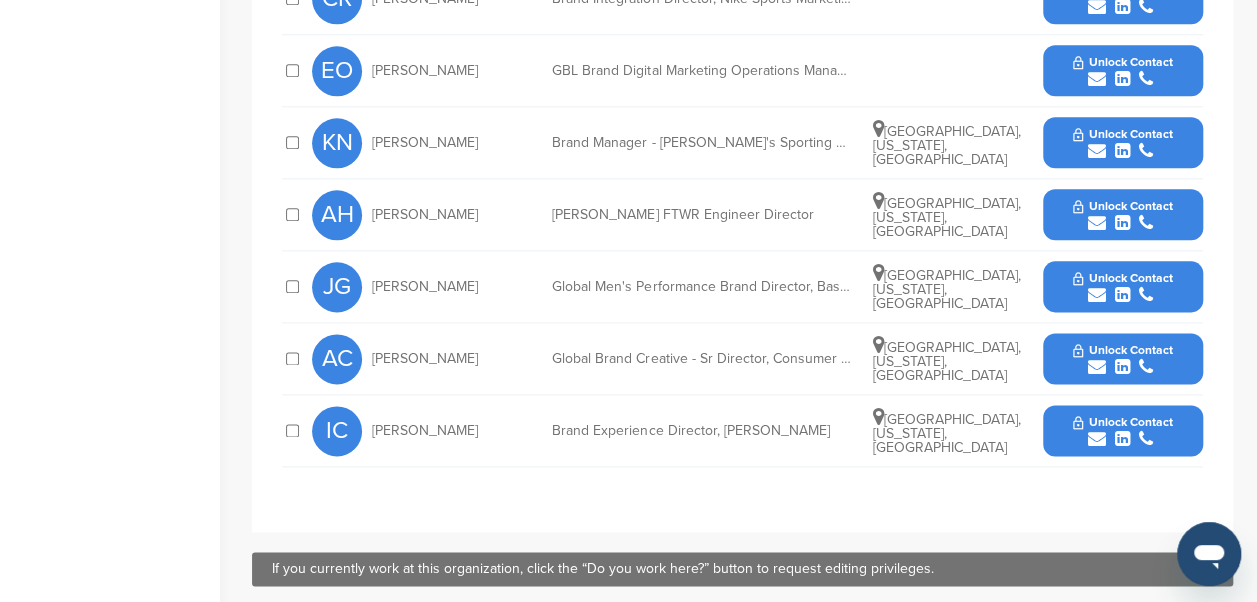 click on "Unlock Contact" at bounding box center (1122, 62) 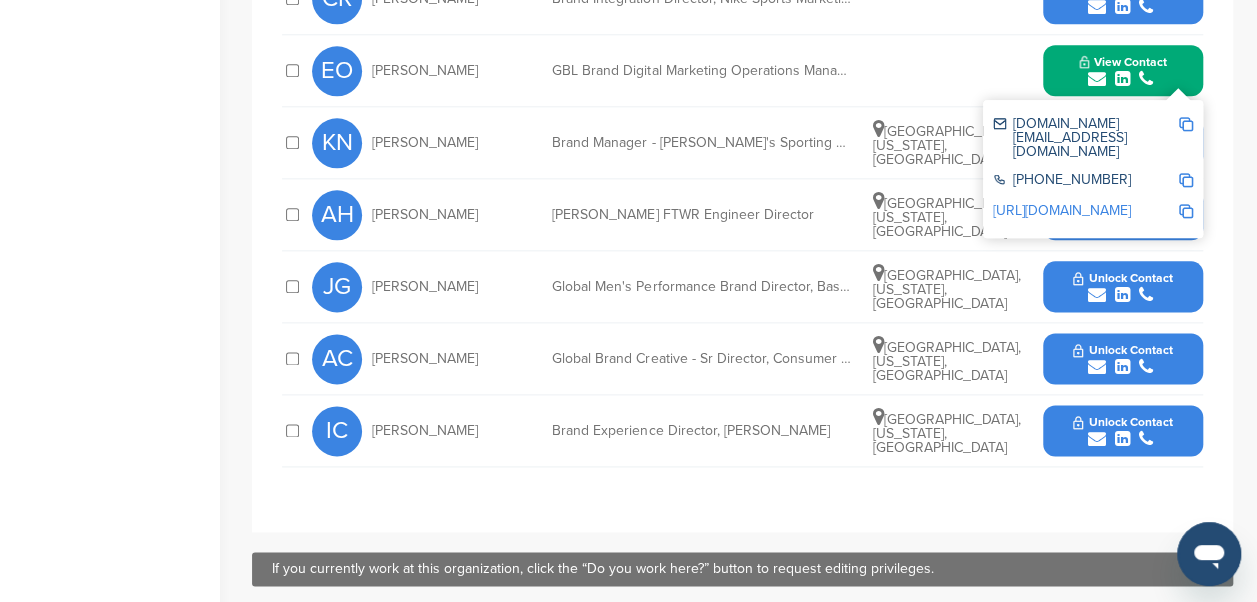 click at bounding box center (1186, 124) 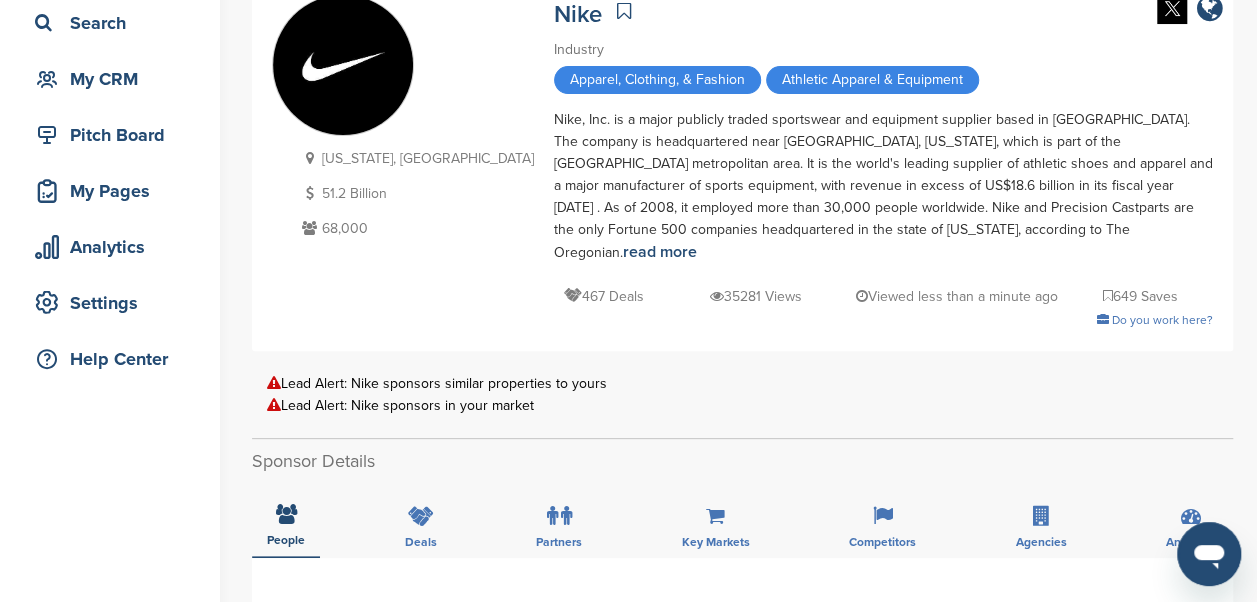 scroll, scrollTop: 84, scrollLeft: 0, axis: vertical 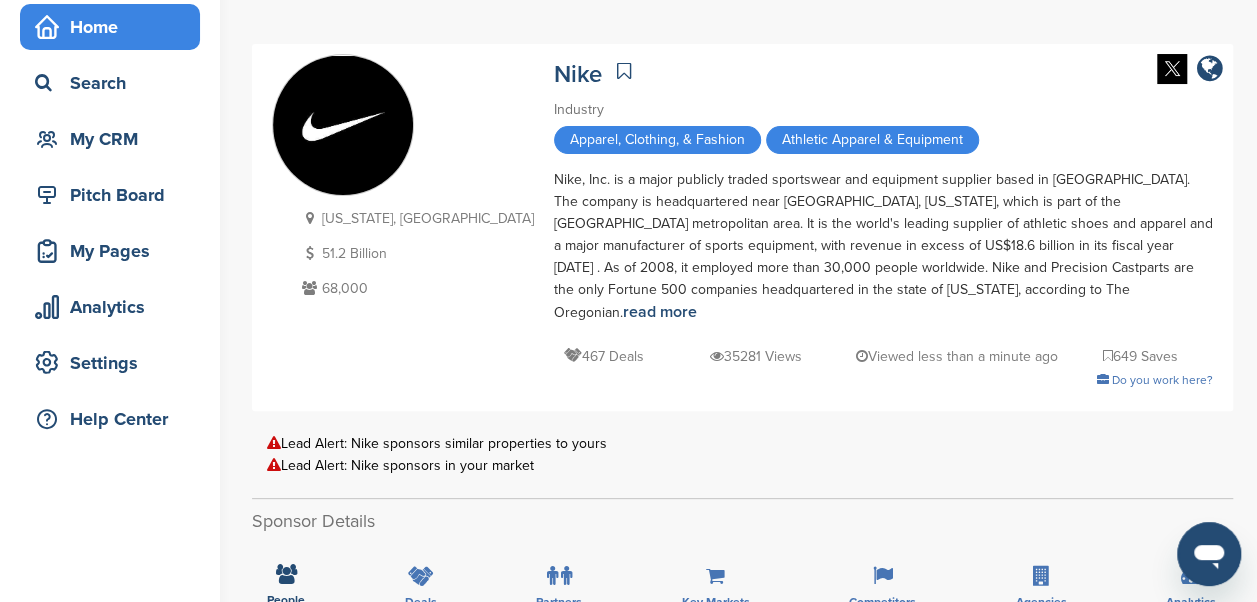 click on "Home" at bounding box center [115, 27] 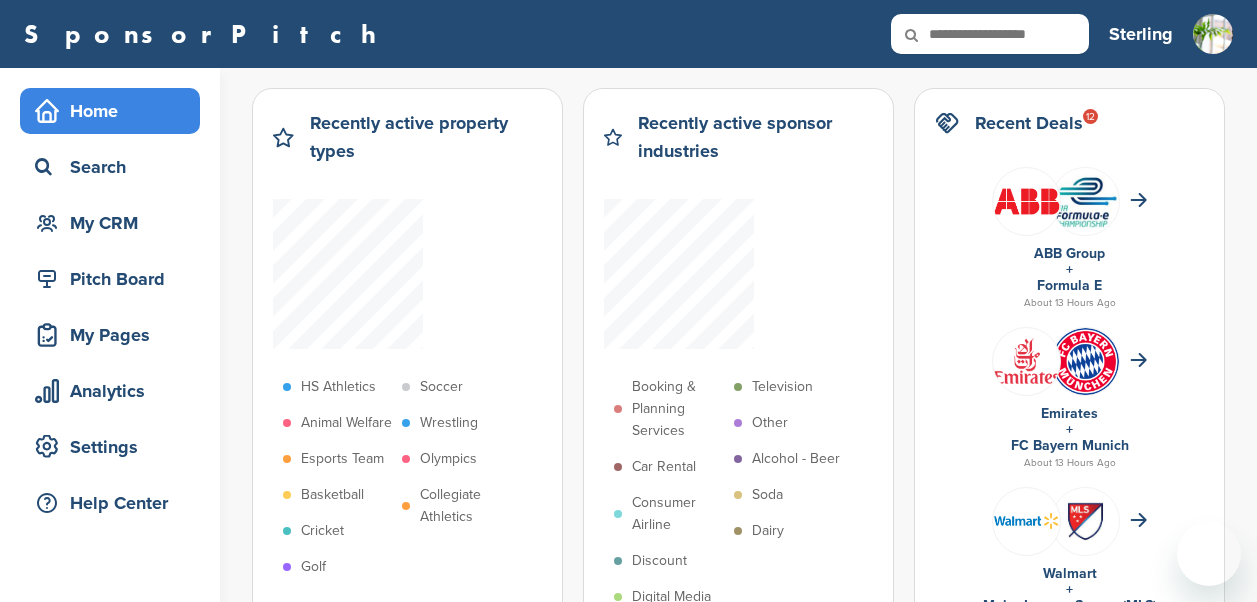 scroll, scrollTop: 0, scrollLeft: 0, axis: both 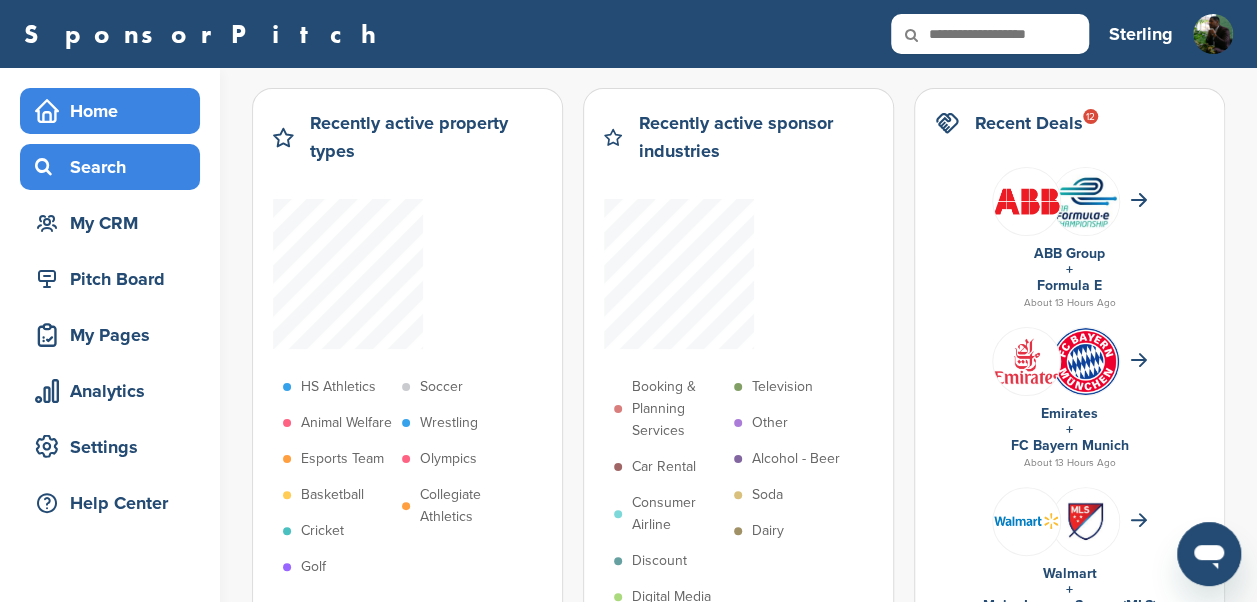 click on "Search" at bounding box center [115, 167] 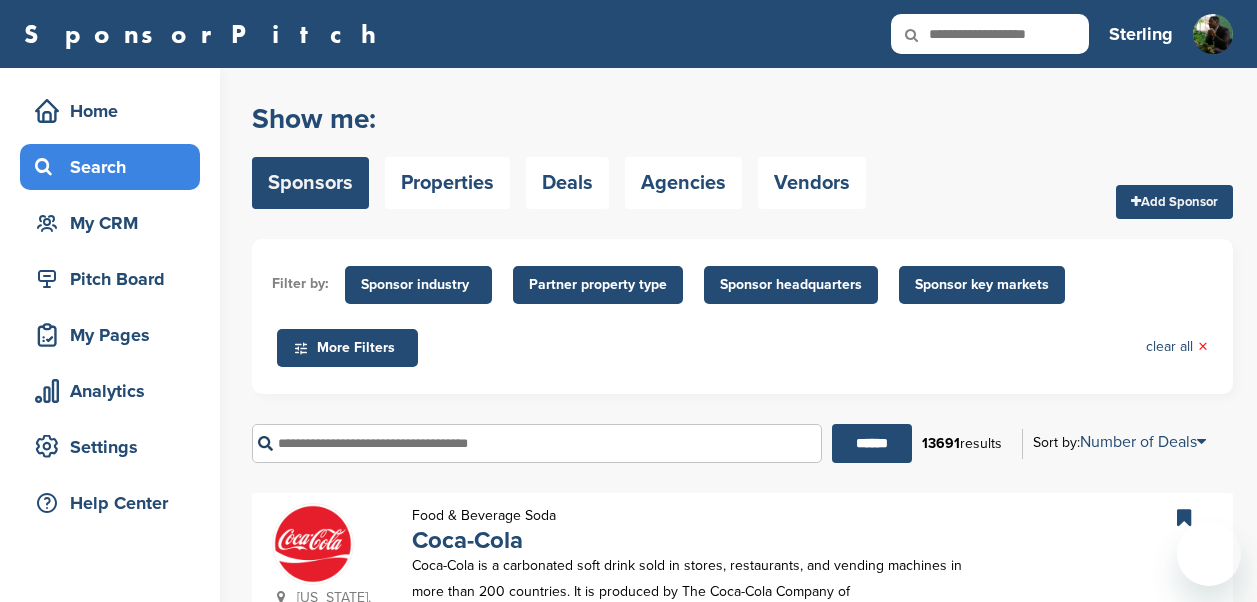 scroll, scrollTop: 0, scrollLeft: 0, axis: both 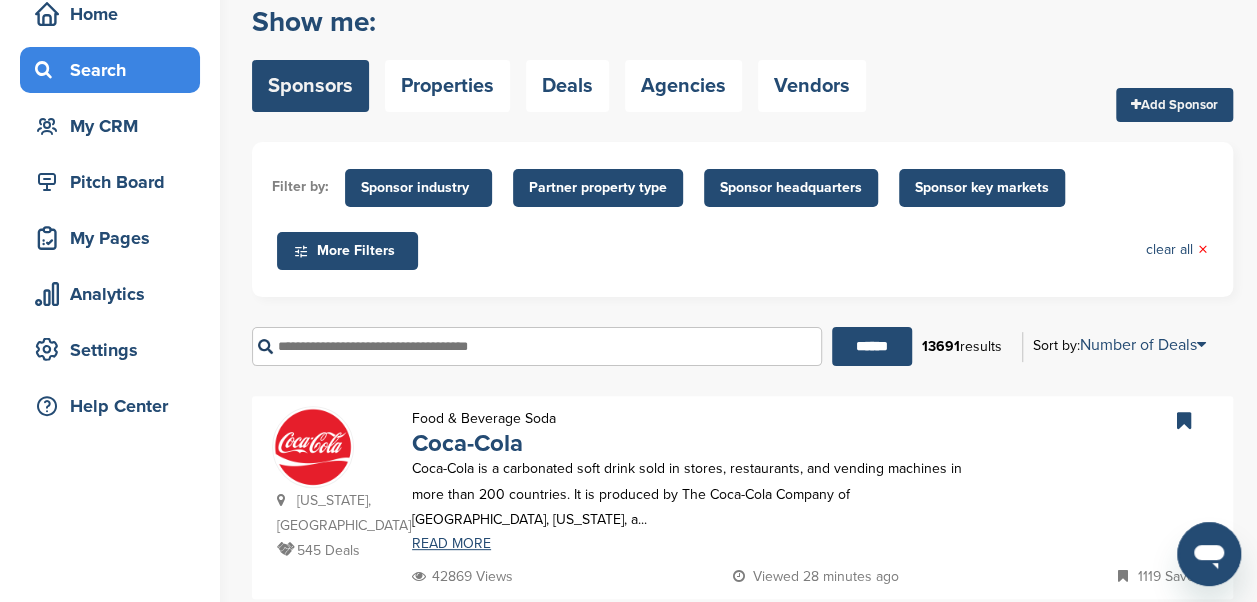 click at bounding box center [537, 346] 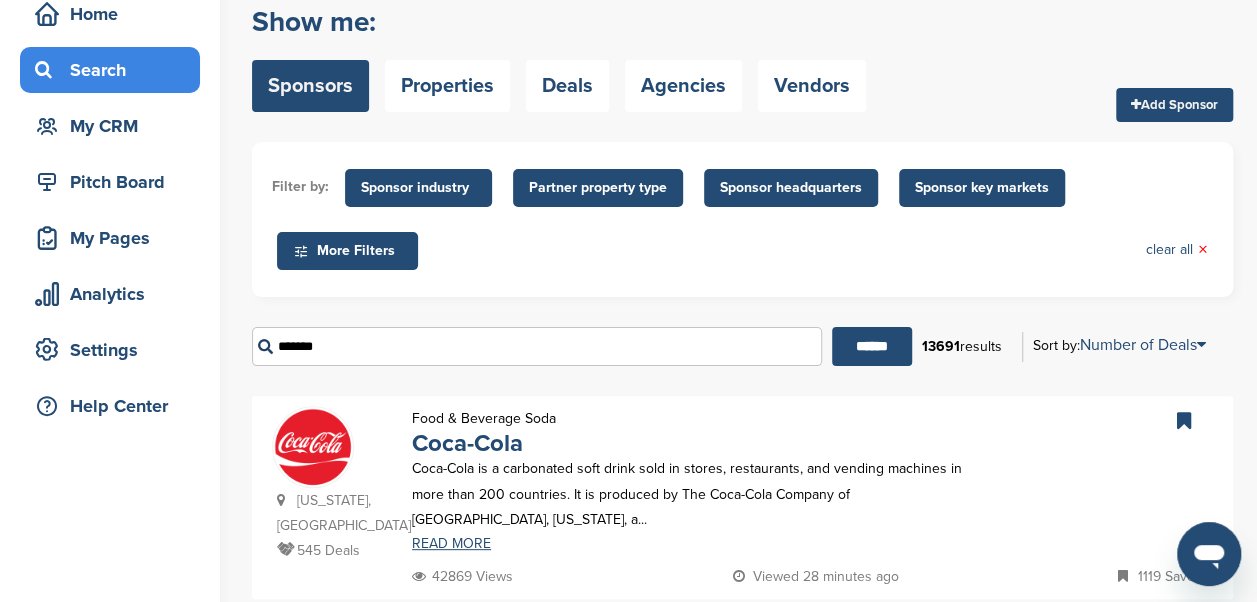 click on "******" at bounding box center (872, 346) 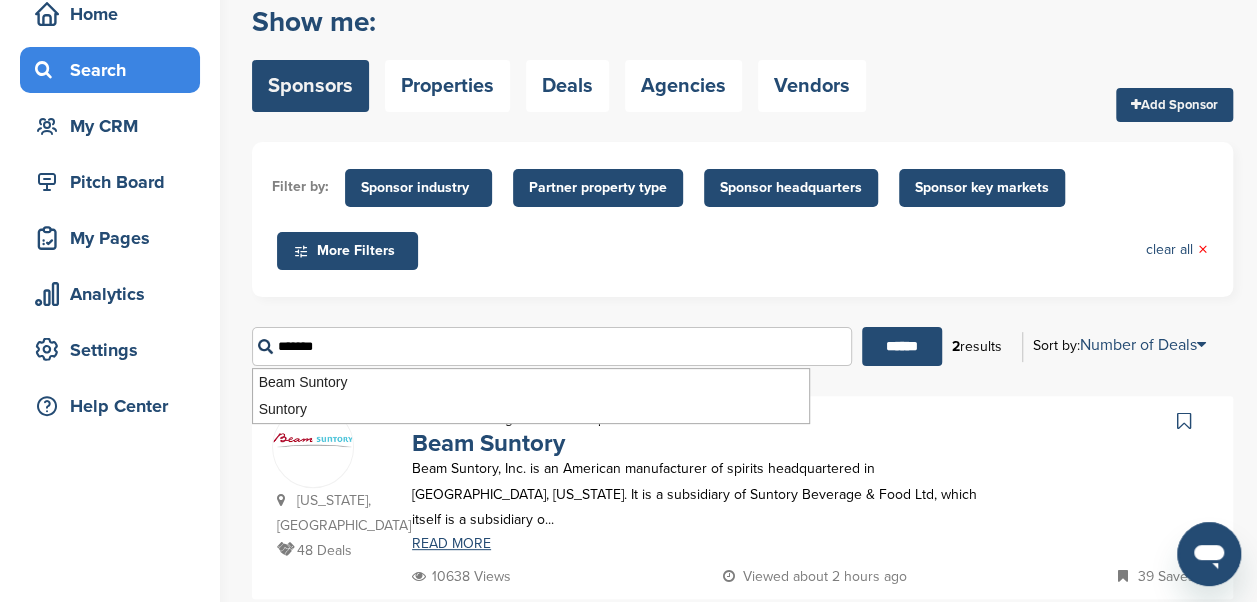 scroll, scrollTop: 0, scrollLeft: 0, axis: both 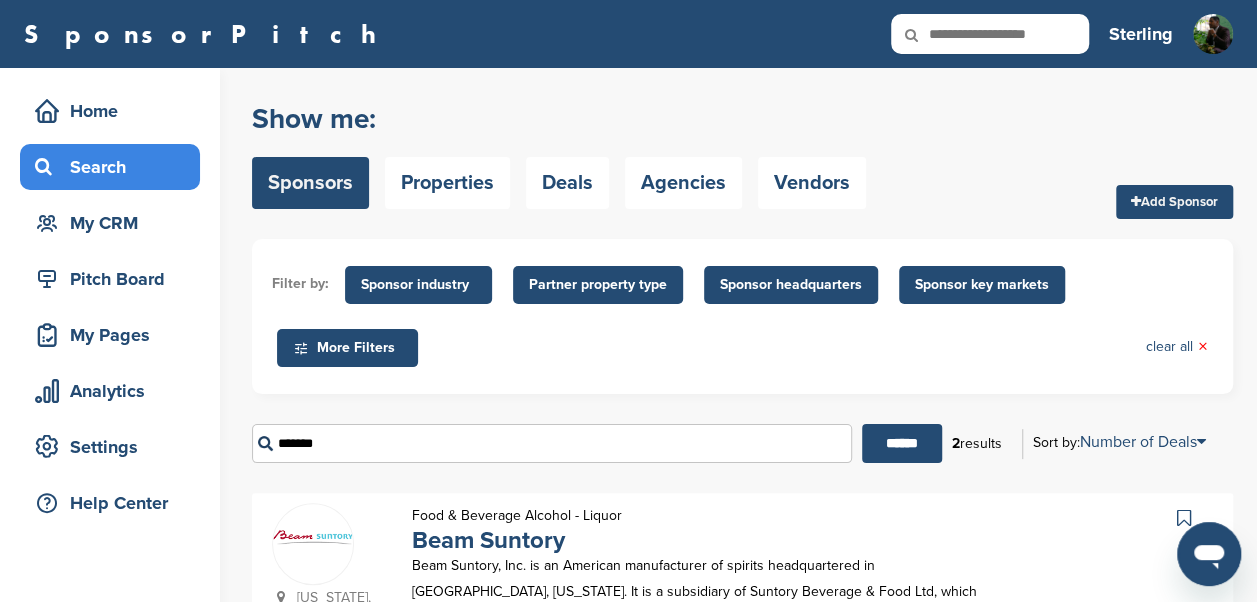 click on "You have reached your monthly limit. Please upgrade to access more.
Upgrade on SponsorPitch to:
Filter 10,000+ Active Sponsors
Unlock Unique Sponsor Profiles for Each Sponsor
Research 50,000+ Documented Sponsorship Deals
Connect with Sponsorship Decision Makers
Upgrade Now
Show me:
Sponsors
Properties
Deals
Agencies
Vendors
Add Sponsor
Filter by:
Sponsor industry
Sponsor Industry
×
Apparel, Clothing, & Fashion
Accessories
Athletic Apparel & Equipment
Backpacks
Clothing Line
Eyewear
Footwear
Formalwear
Fragrance
Handbags
Hats
Jewelry
Other
Outdoor clothing
Outerwear
Swimwear
Underwear
Uniforms
Watches" at bounding box center [754, 508] 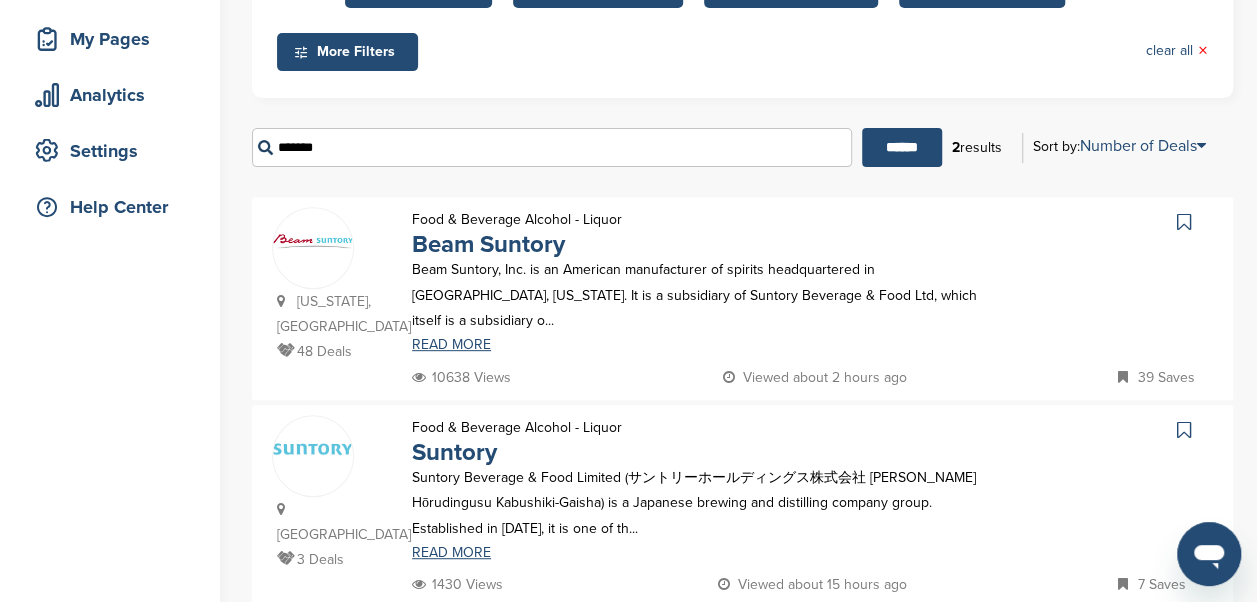 scroll, scrollTop: 308, scrollLeft: 0, axis: vertical 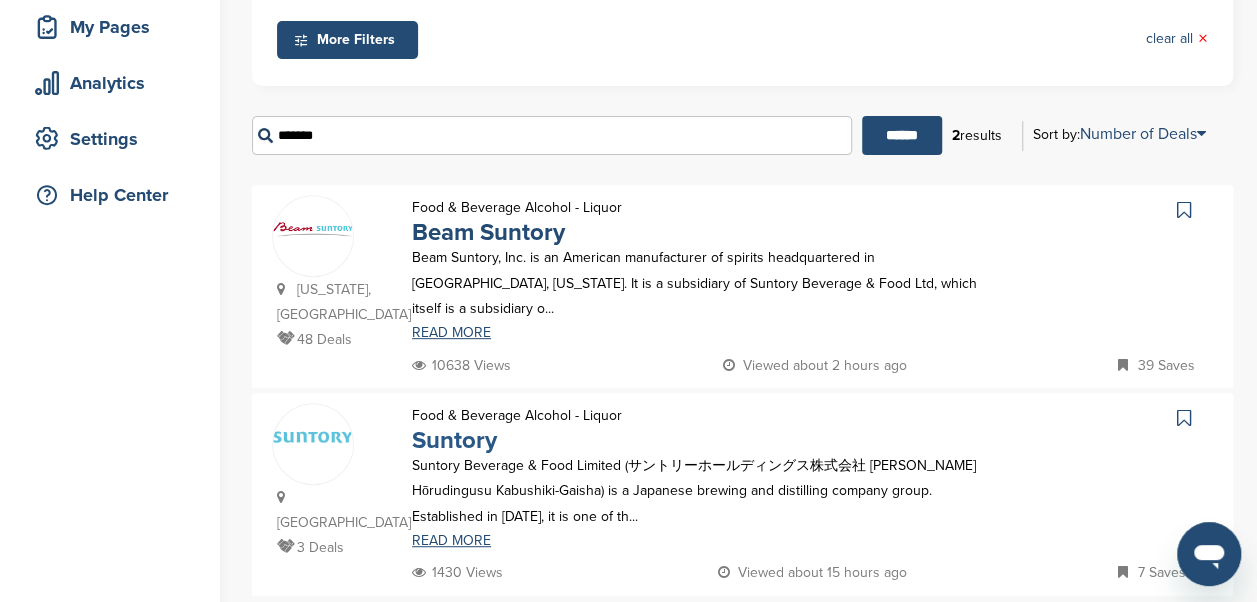 click on "Suntory" at bounding box center (454, 440) 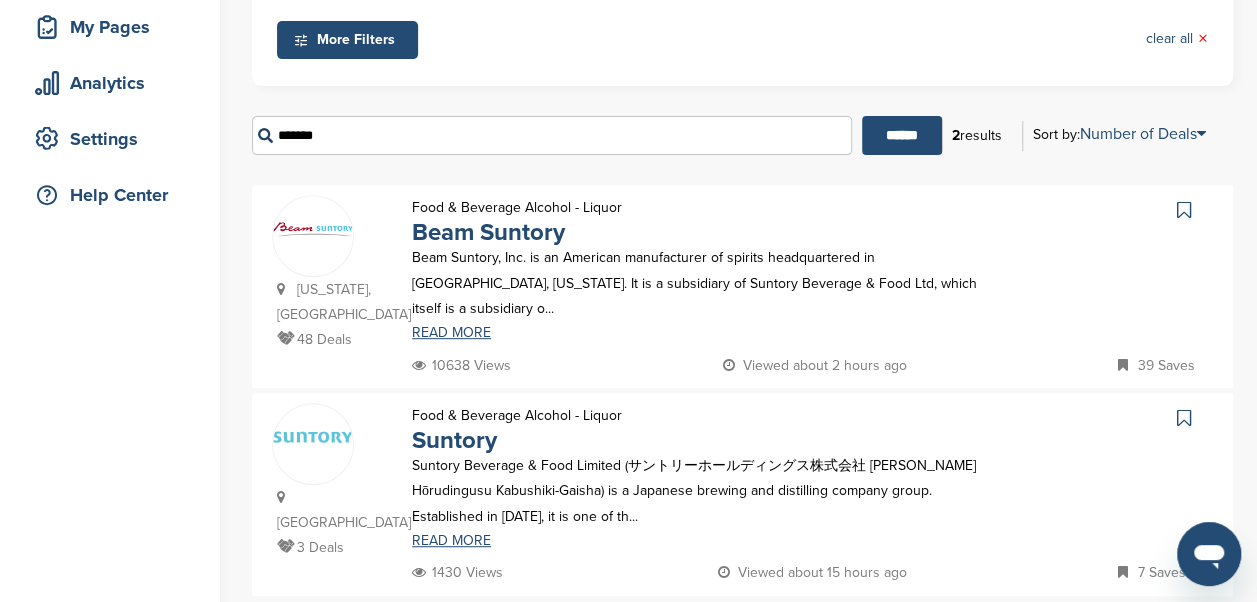 click on "*******" at bounding box center (552, 135) 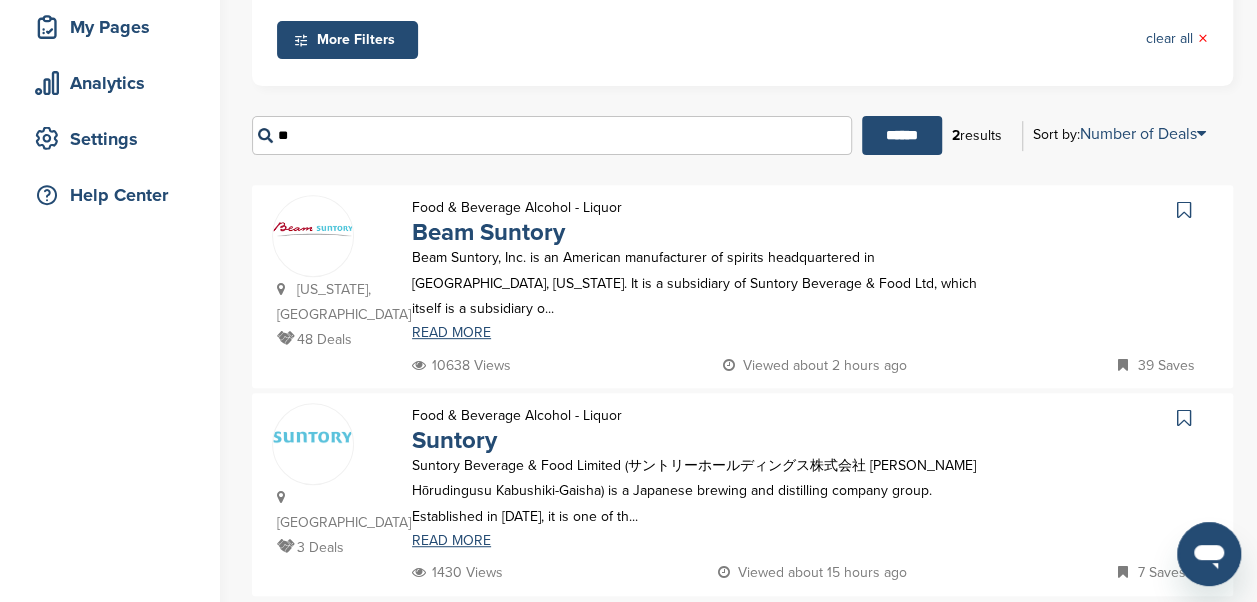 type on "*" 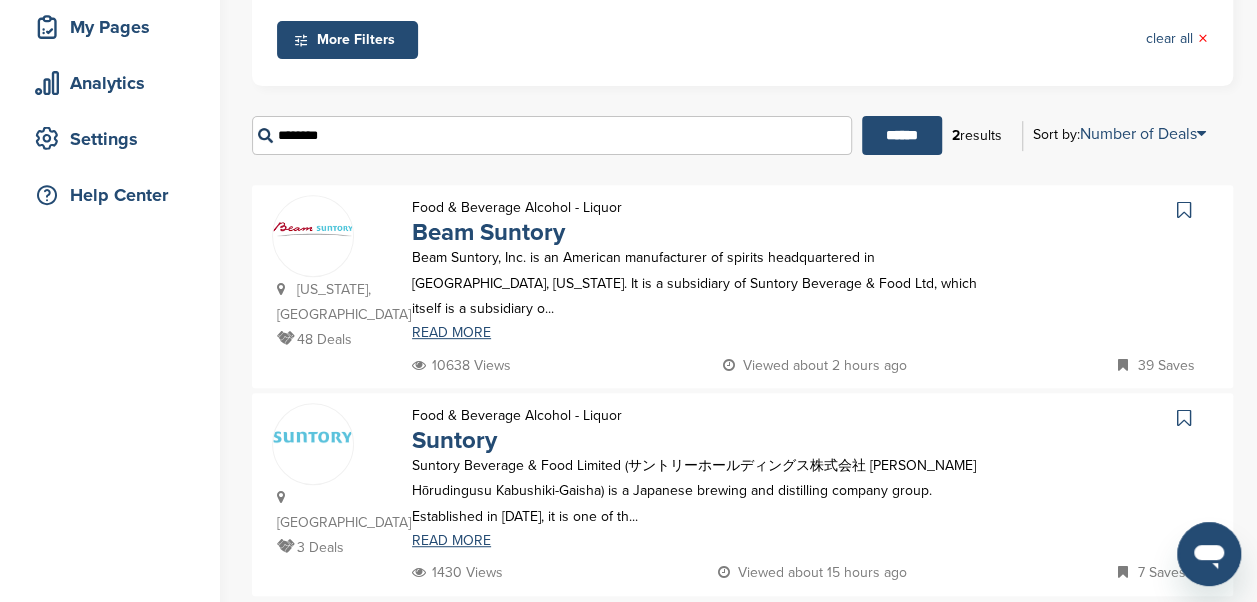type on "********" 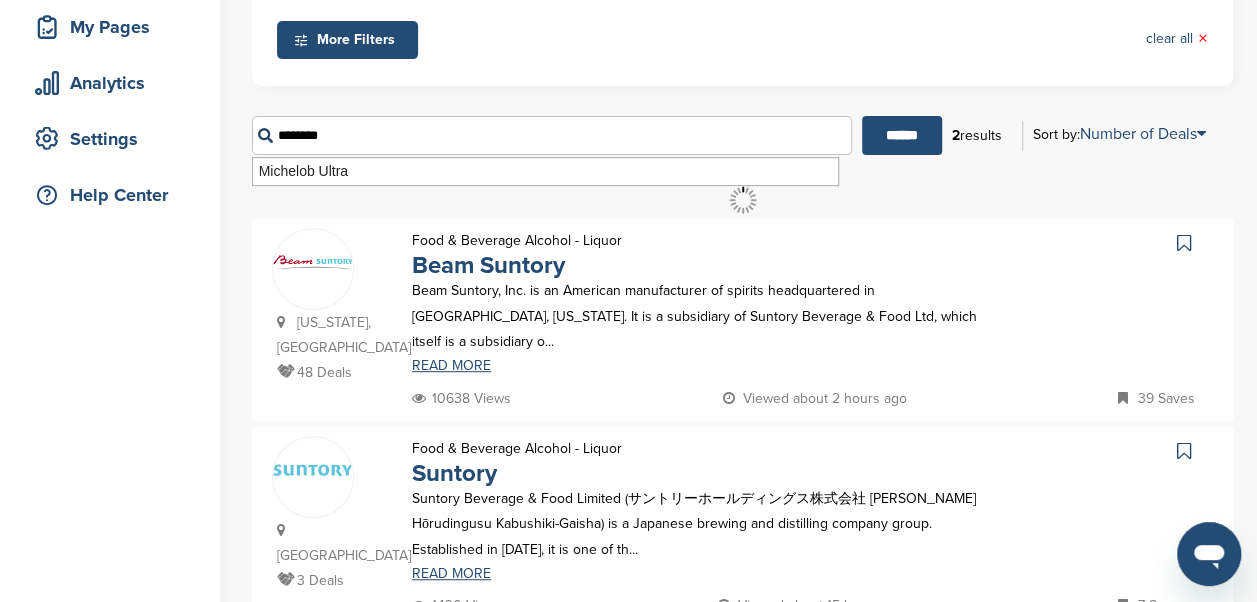 scroll, scrollTop: 0, scrollLeft: 0, axis: both 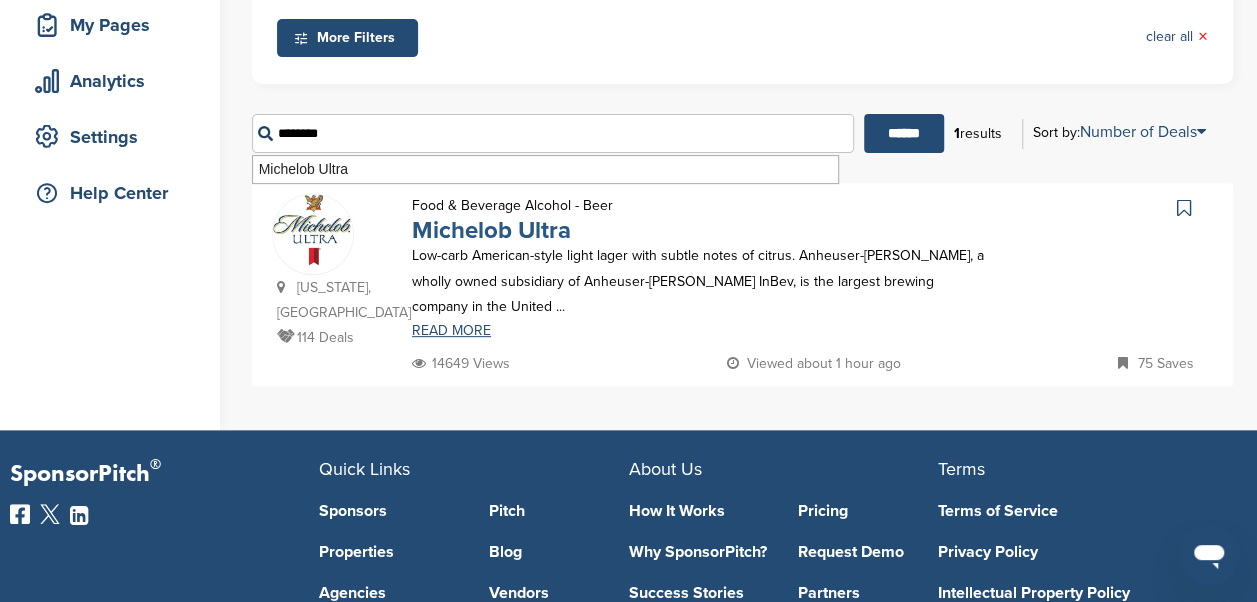 click on "Michelob Ultra" at bounding box center [491, 230] 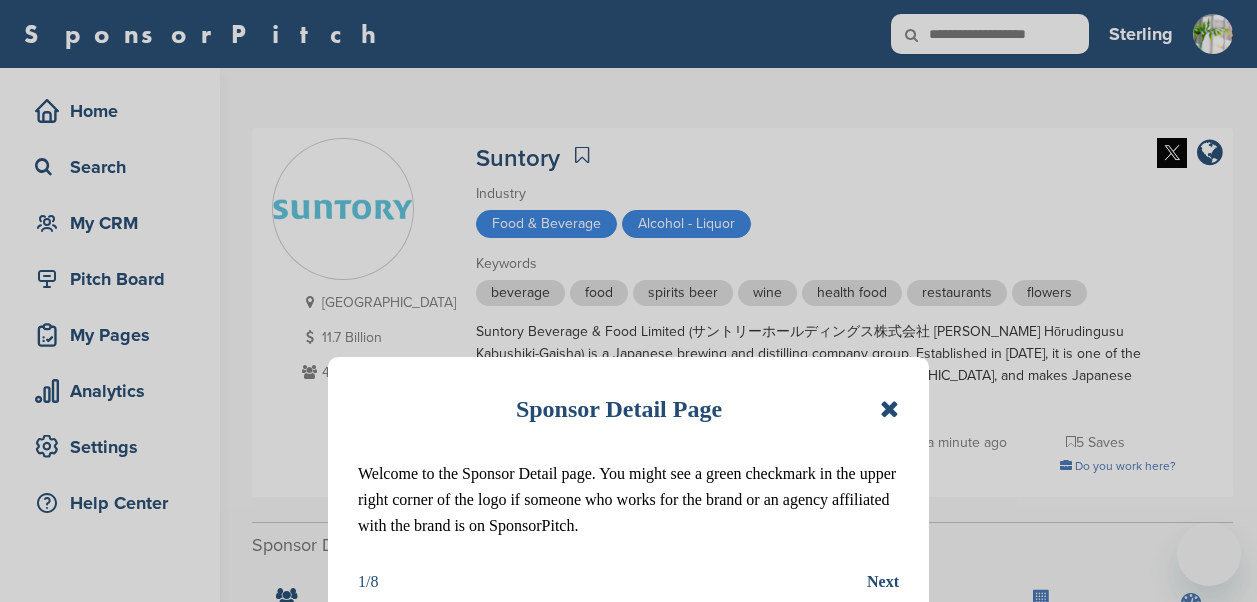 scroll, scrollTop: 0, scrollLeft: 0, axis: both 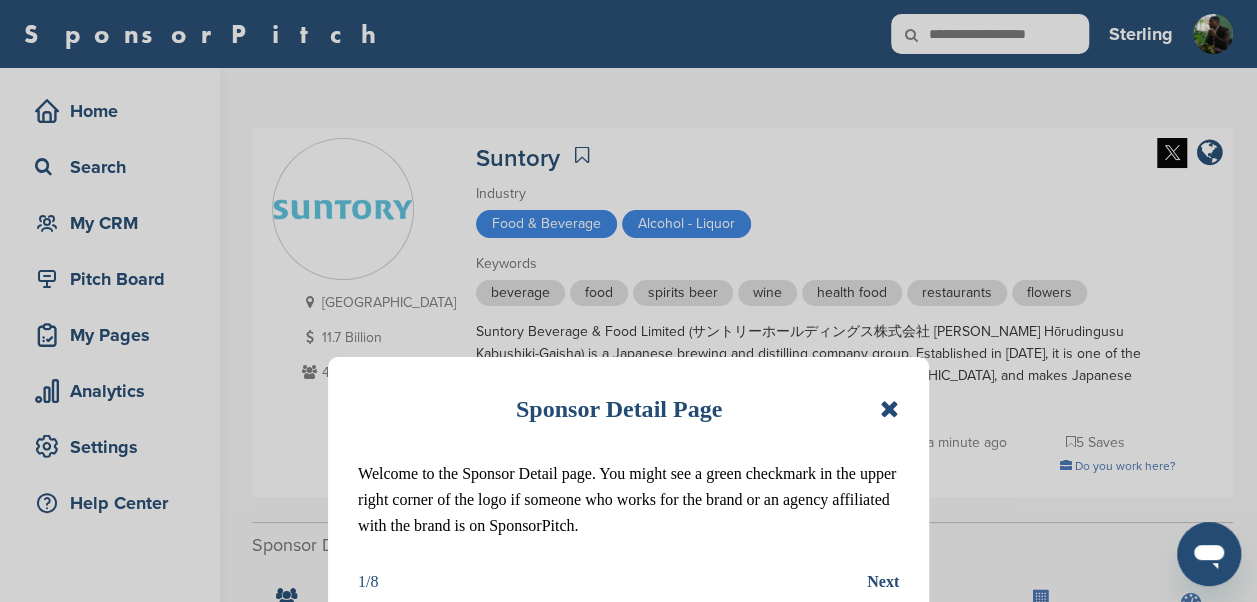 click at bounding box center [889, 409] 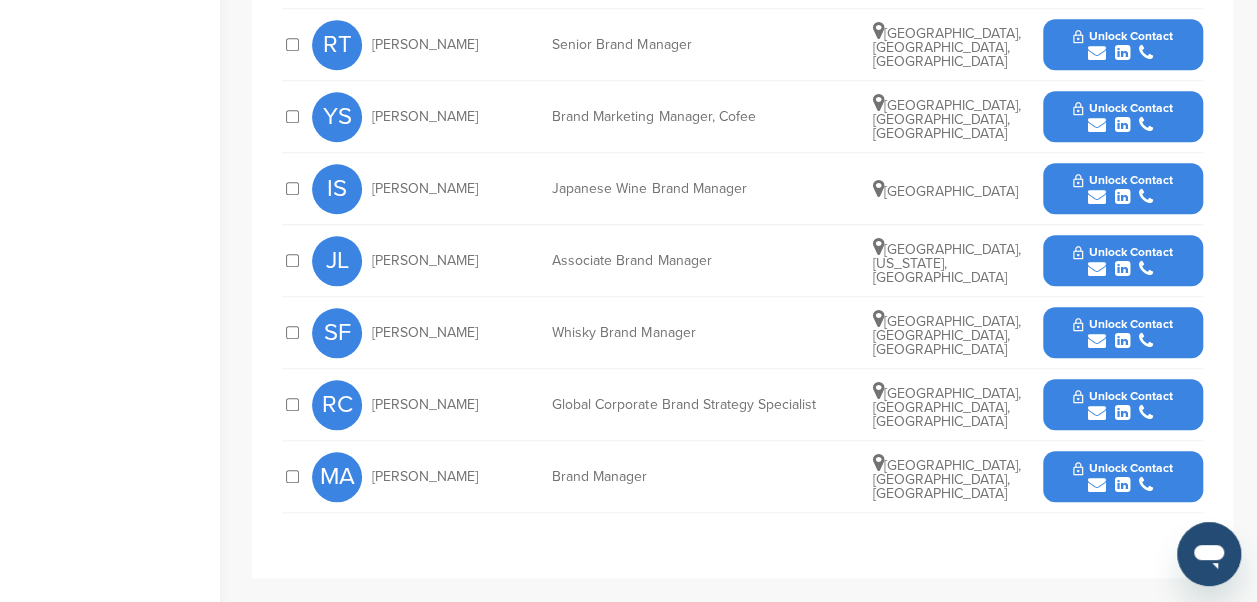 scroll, scrollTop: 790, scrollLeft: 0, axis: vertical 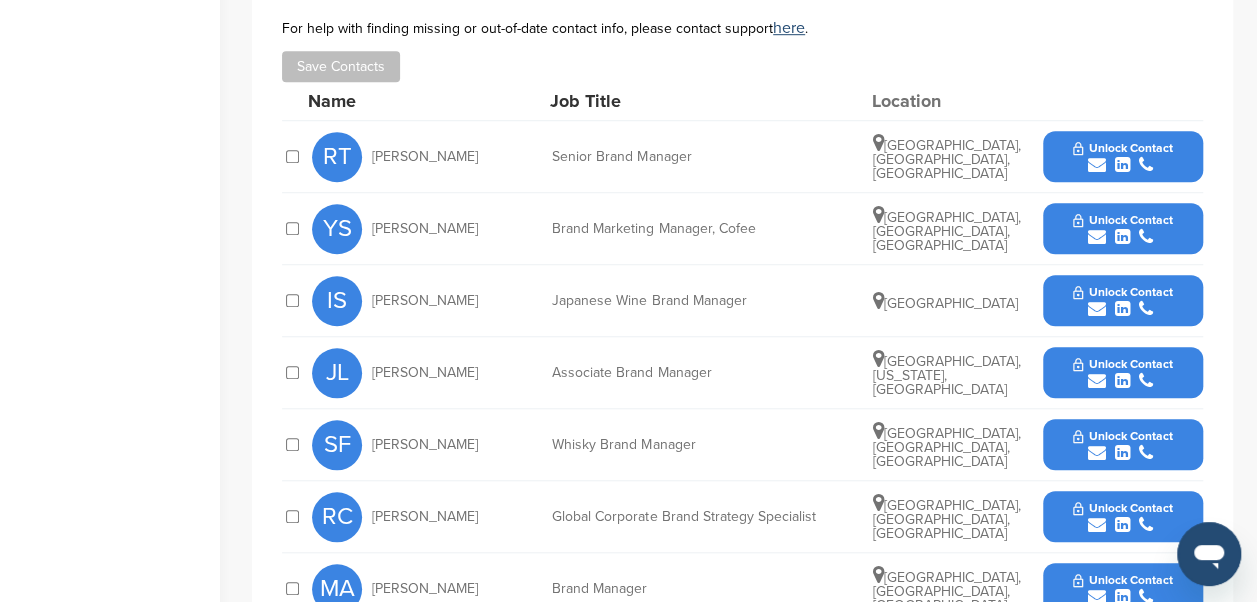 click at bounding box center (1097, 381) 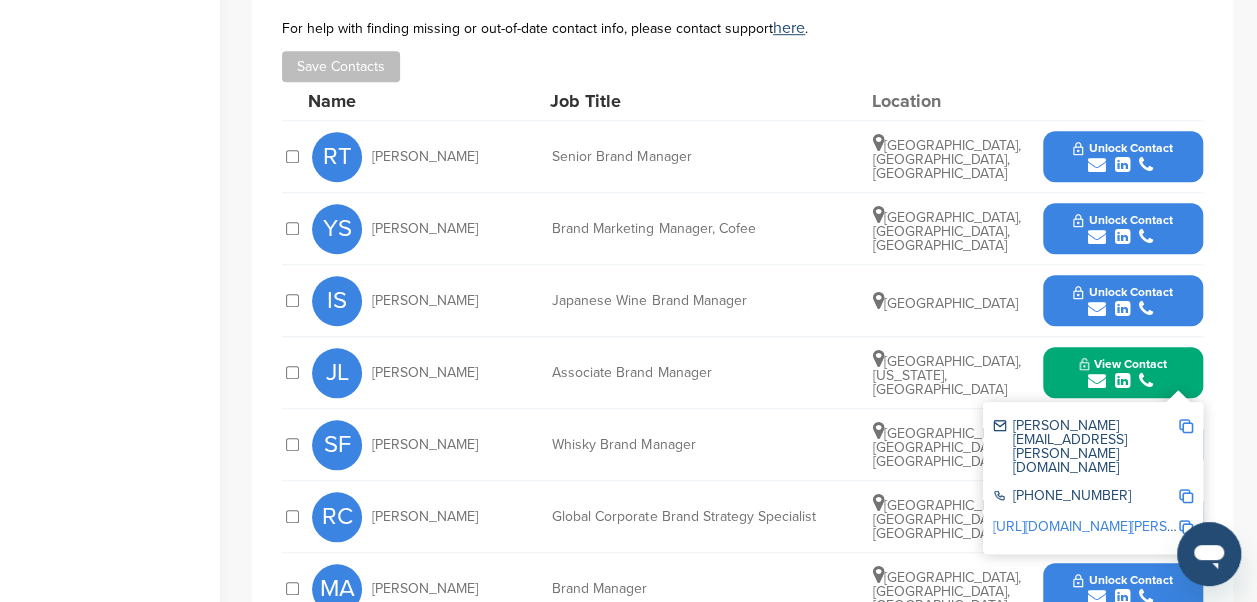 click at bounding box center [1186, 426] 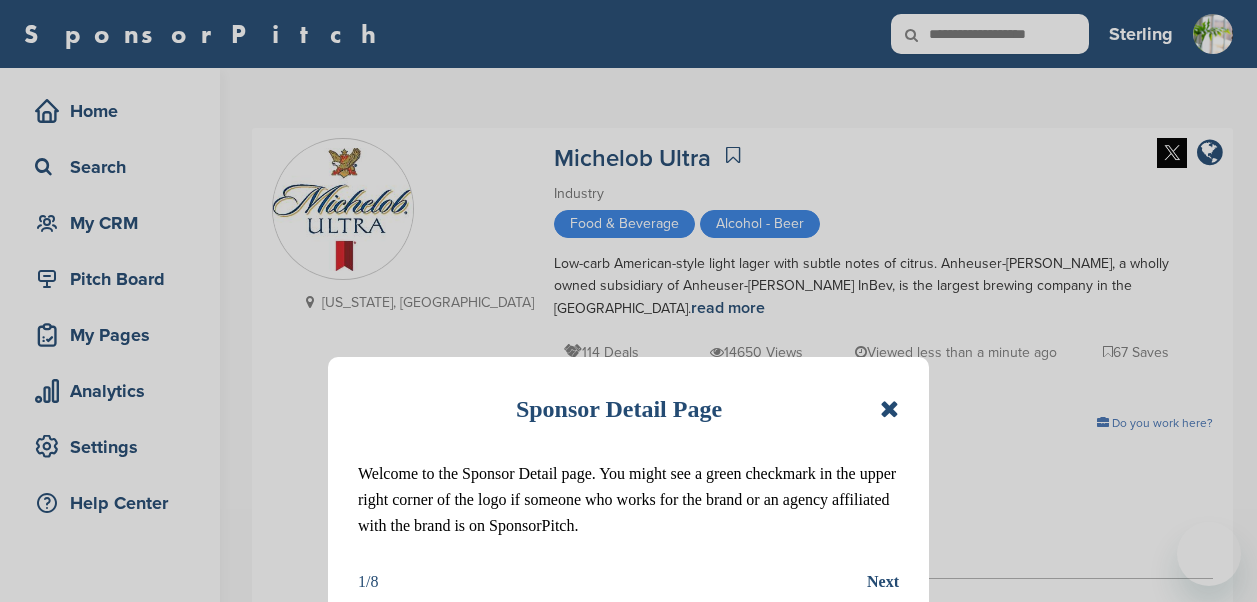 scroll, scrollTop: 0, scrollLeft: 0, axis: both 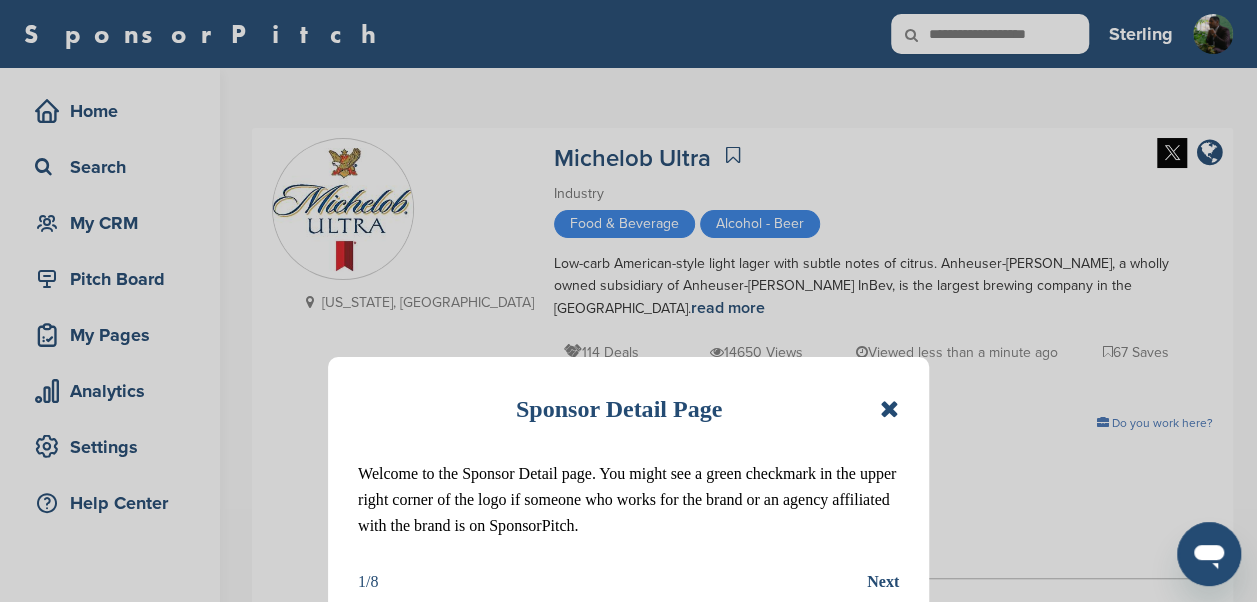 click at bounding box center [889, 409] 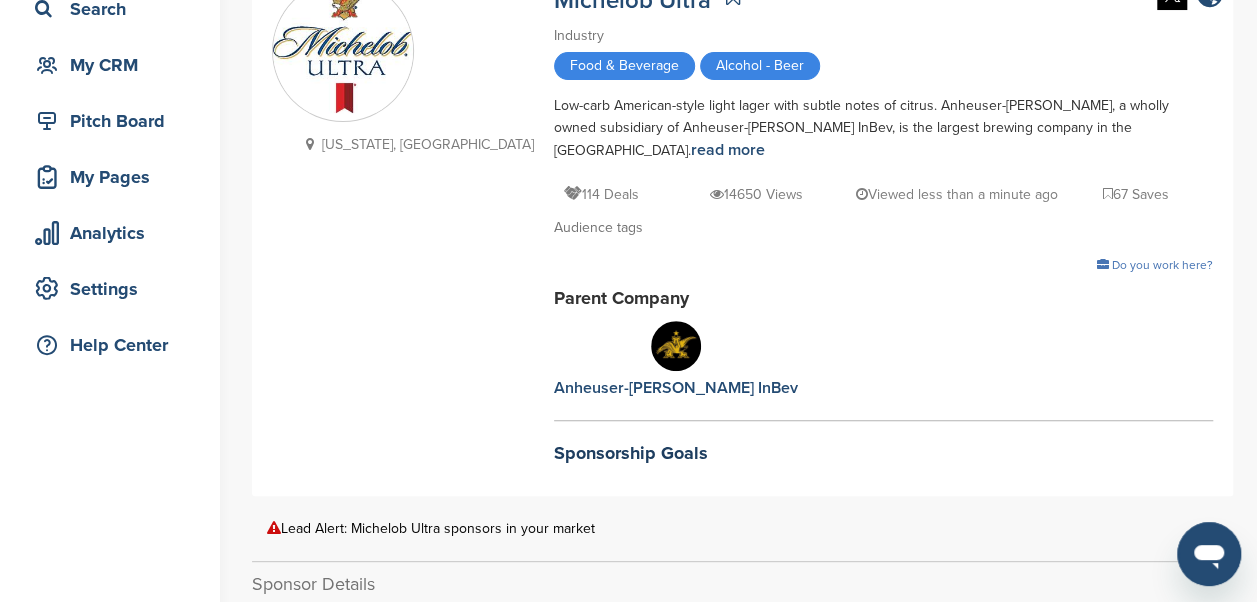 scroll, scrollTop: 0, scrollLeft: 0, axis: both 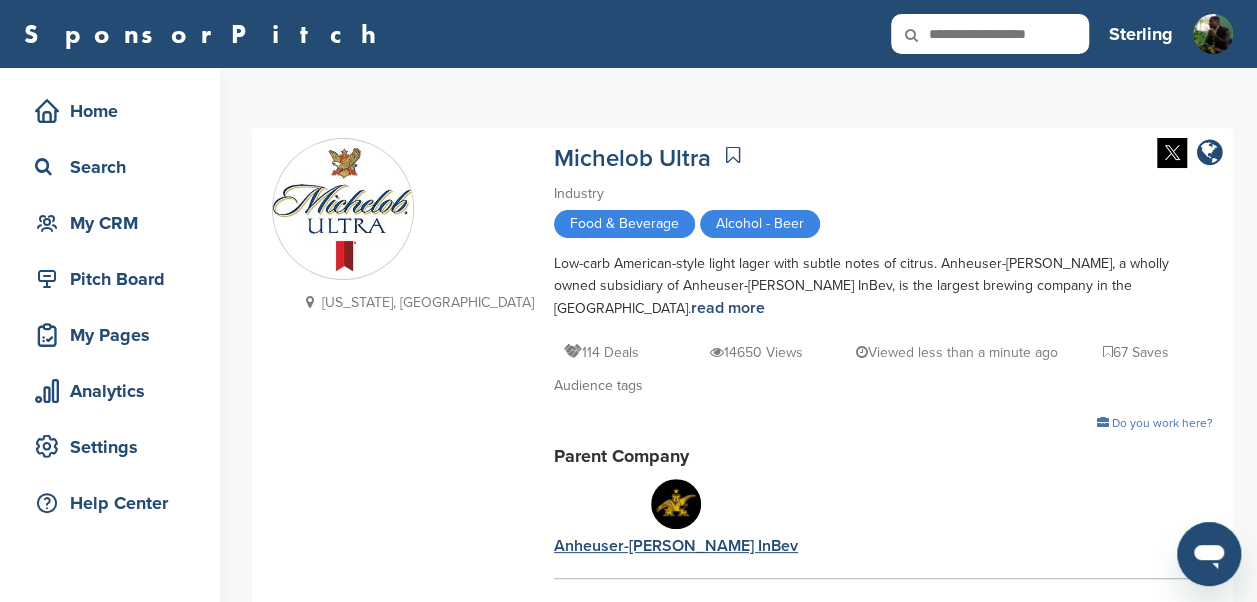 click on "Anheuser-[PERSON_NAME] InBev" at bounding box center [676, 546] 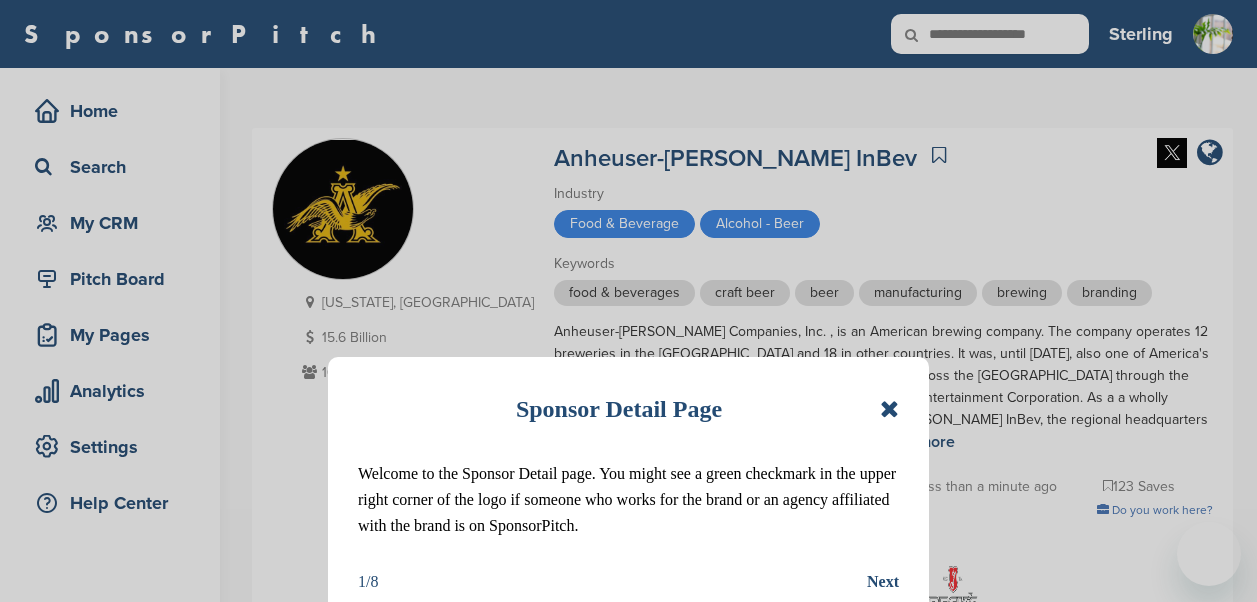 scroll, scrollTop: 0, scrollLeft: 0, axis: both 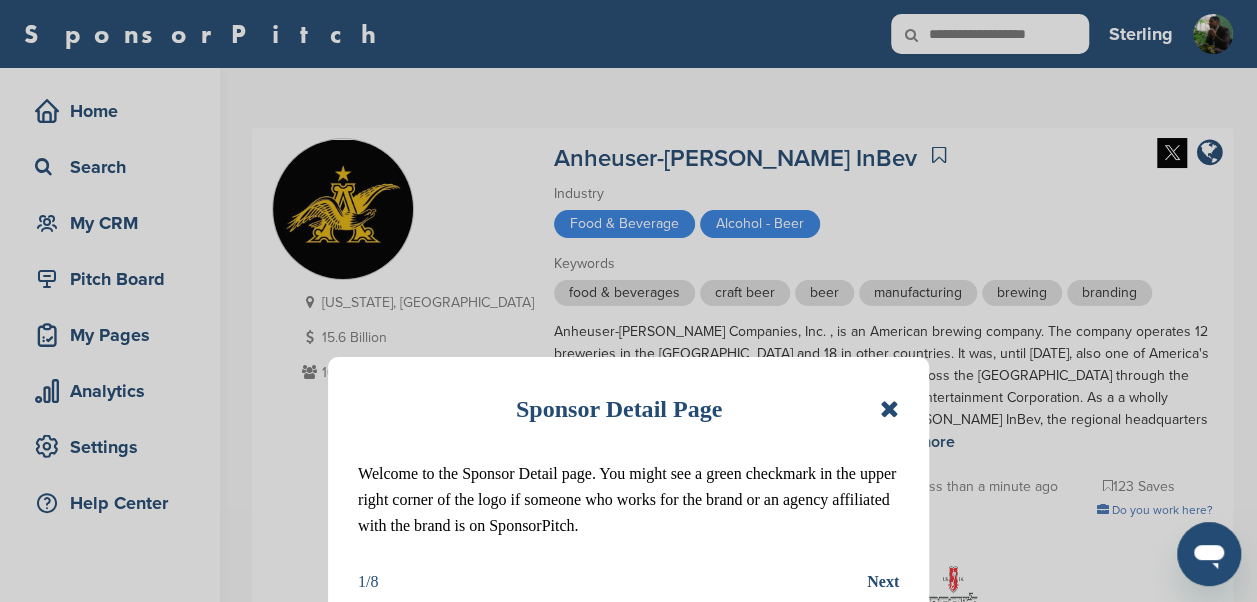 click at bounding box center [889, 409] 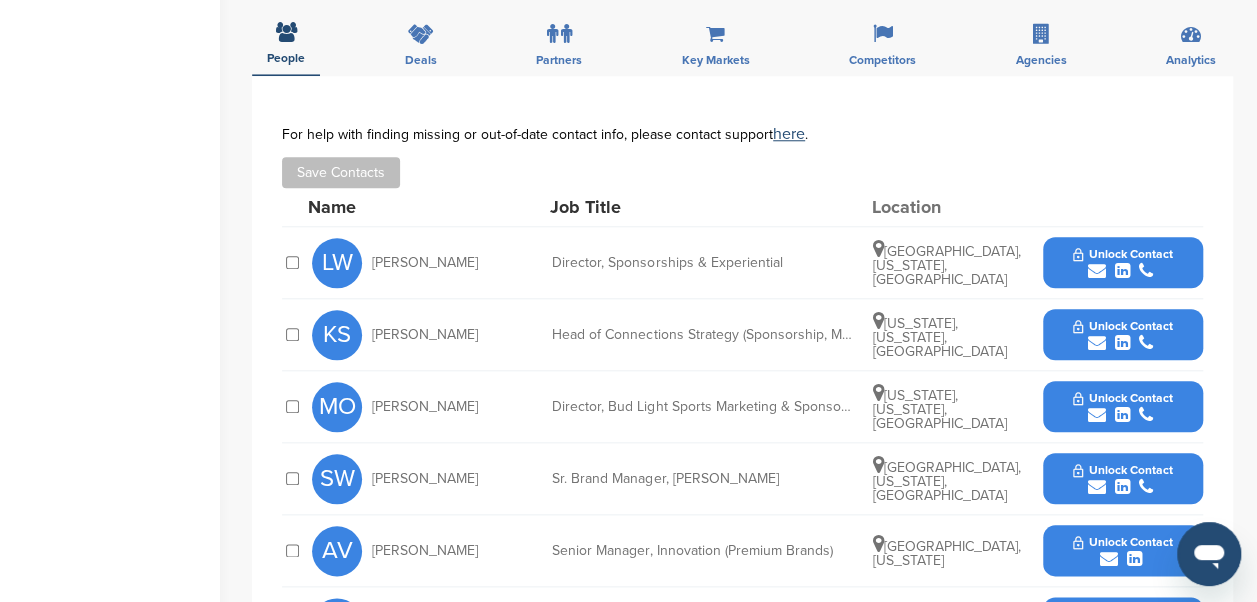 scroll, scrollTop: 886, scrollLeft: 0, axis: vertical 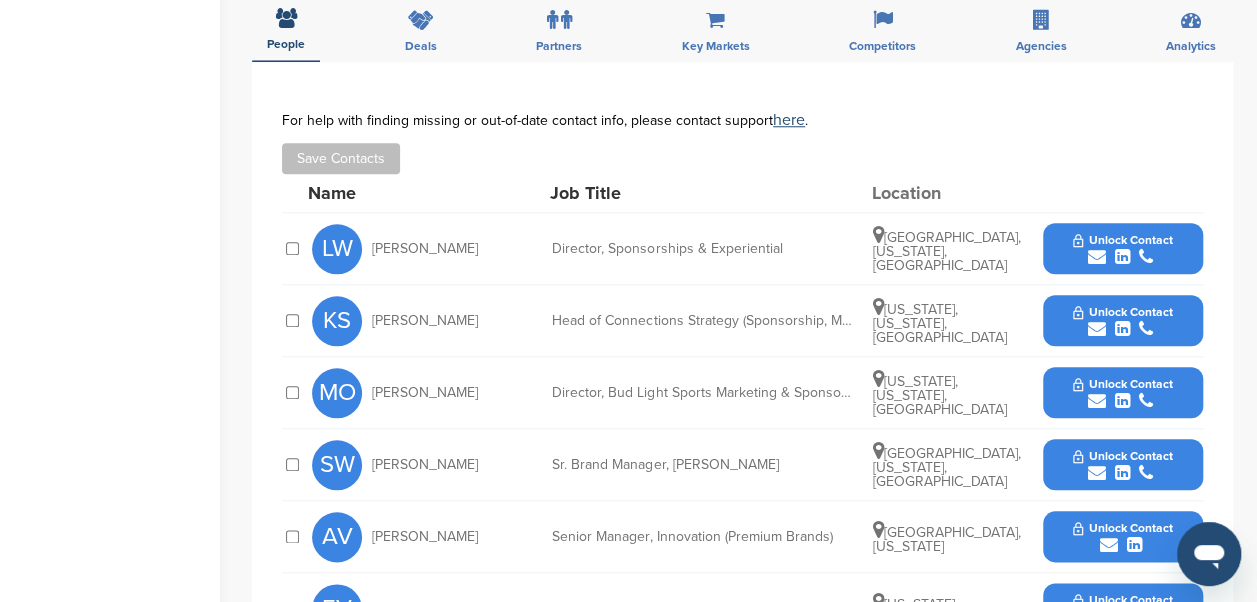 click at bounding box center (1122, 257) 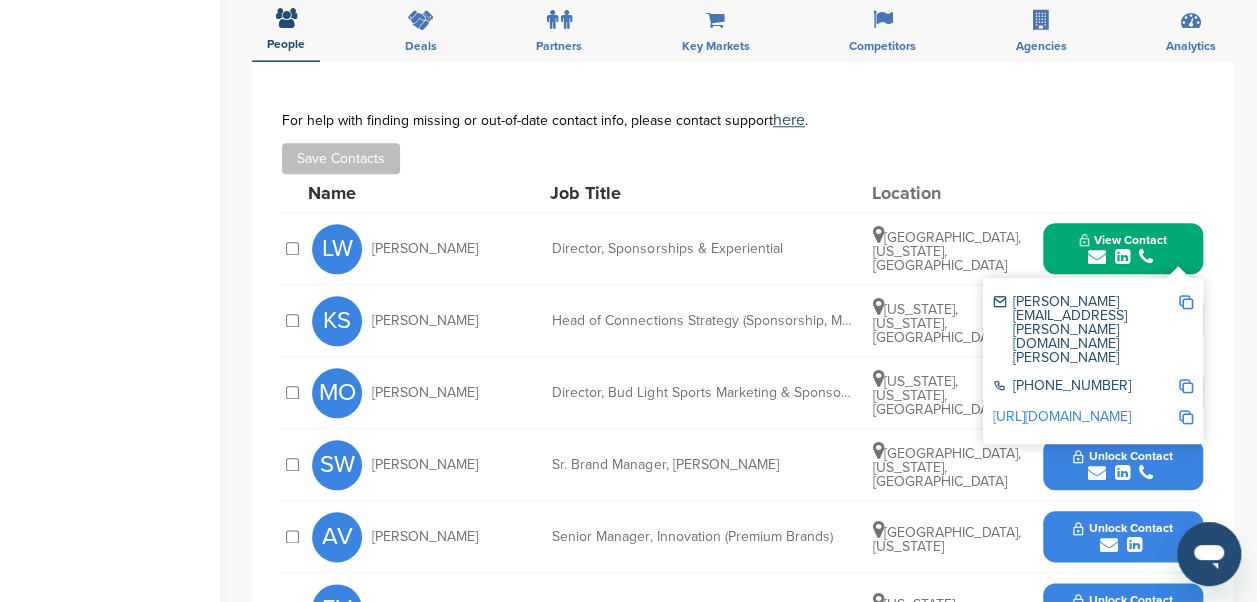 click at bounding box center [1186, 302] 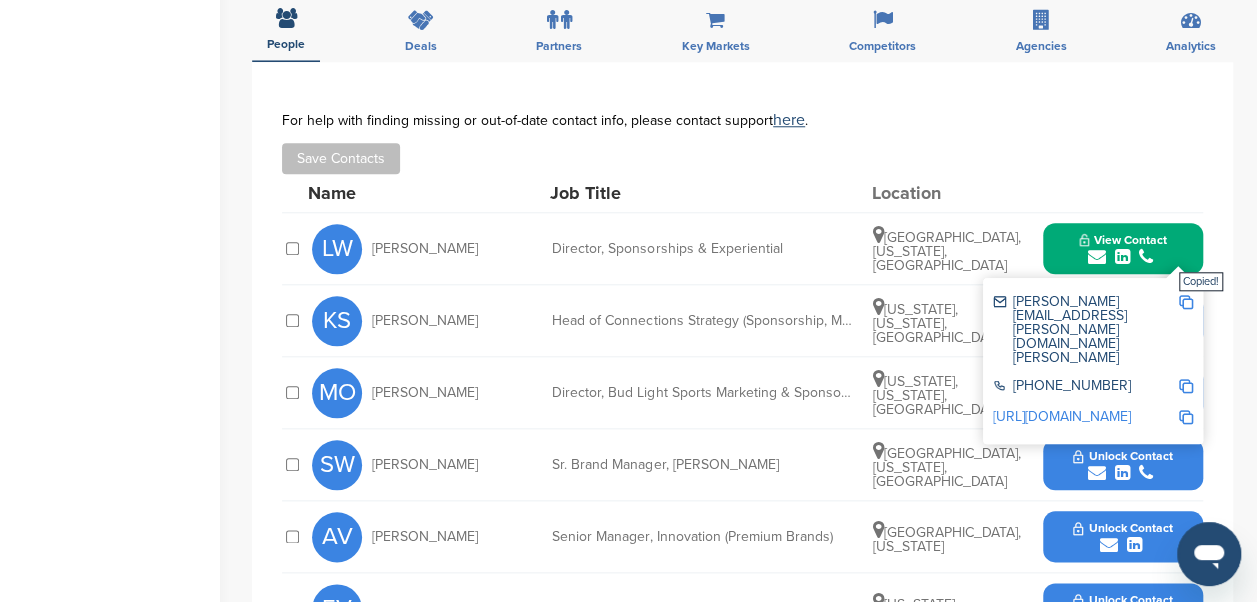 click on "Copied!" at bounding box center (1201, 281) 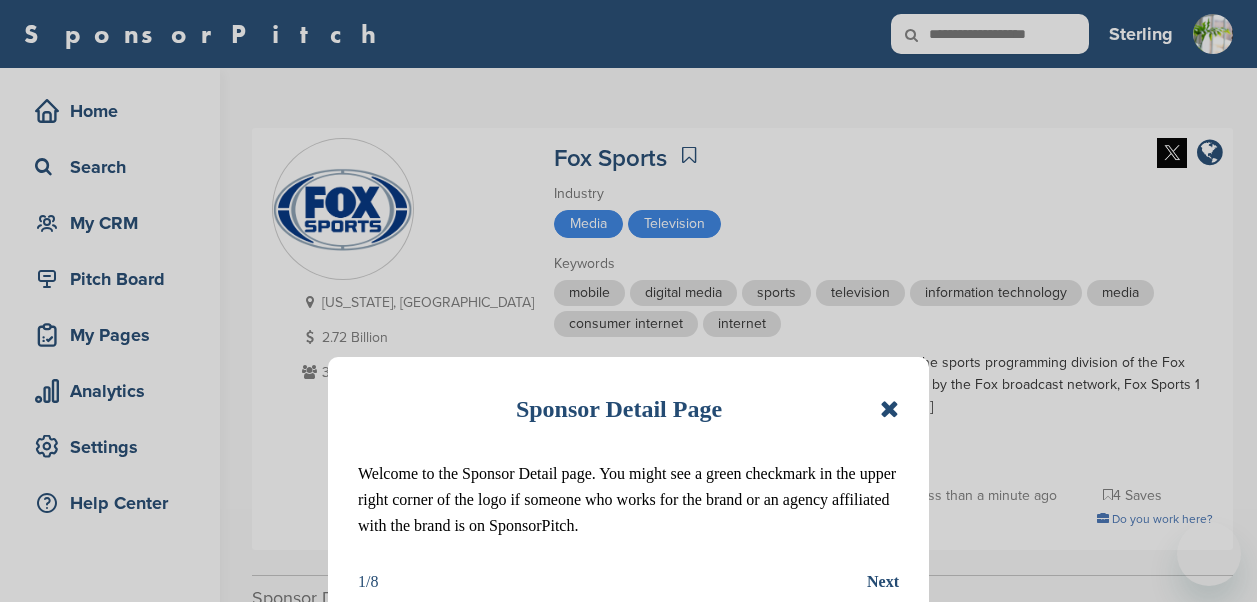 scroll, scrollTop: 0, scrollLeft: 0, axis: both 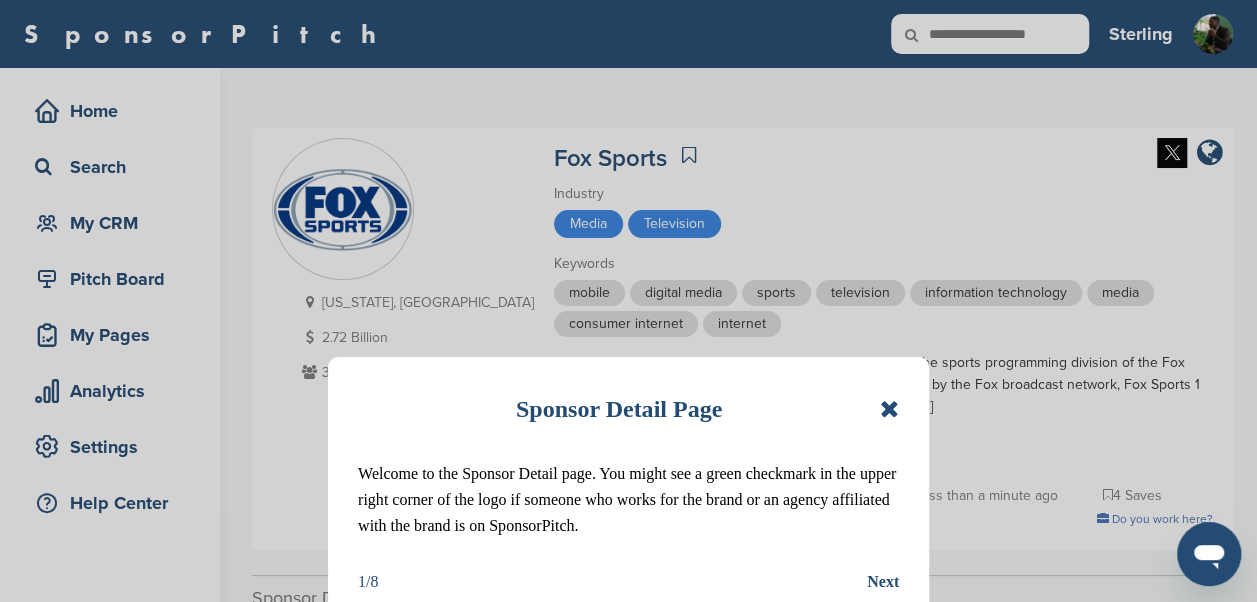 click at bounding box center (889, 409) 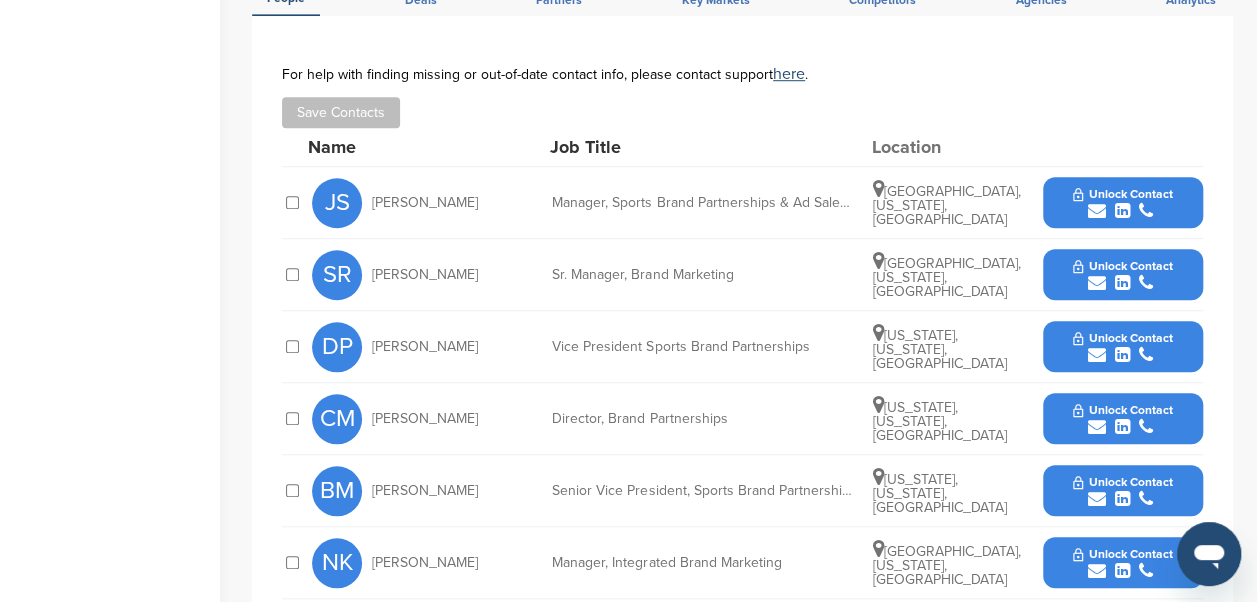 scroll, scrollTop: 693, scrollLeft: 0, axis: vertical 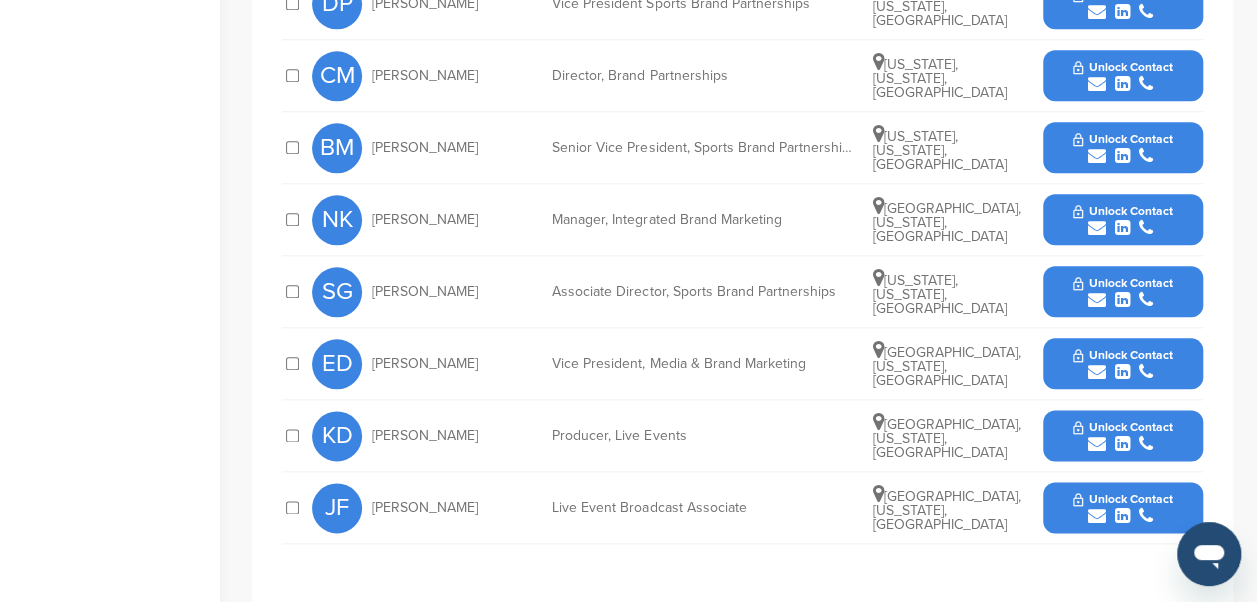 click at bounding box center (1146, 300) 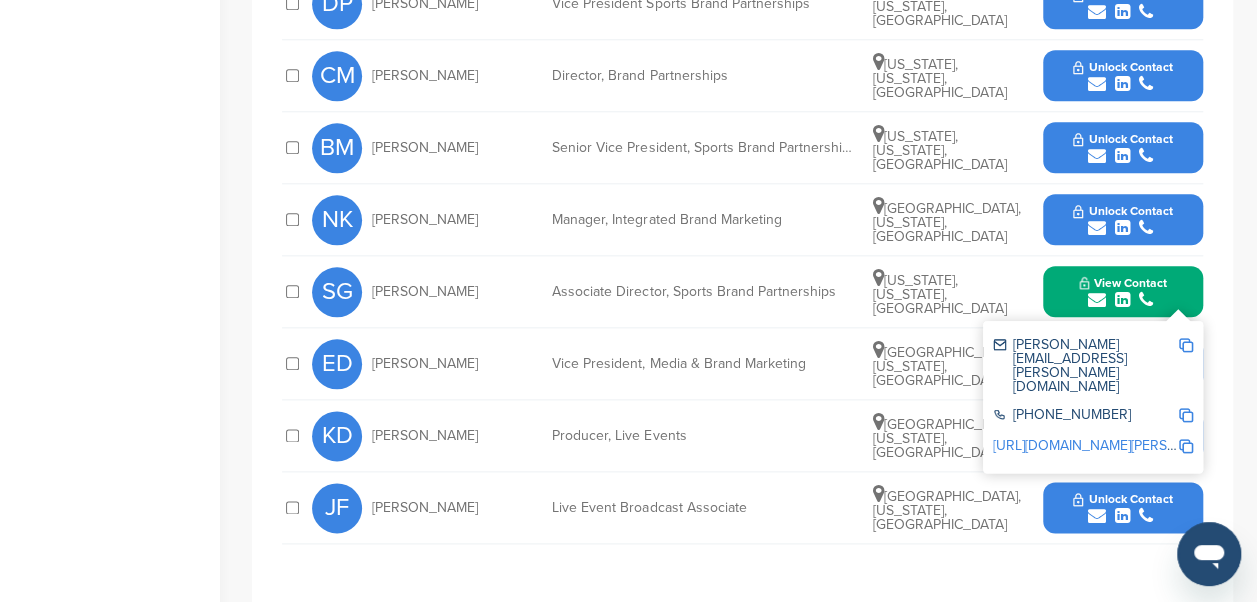 click at bounding box center [1186, 345] 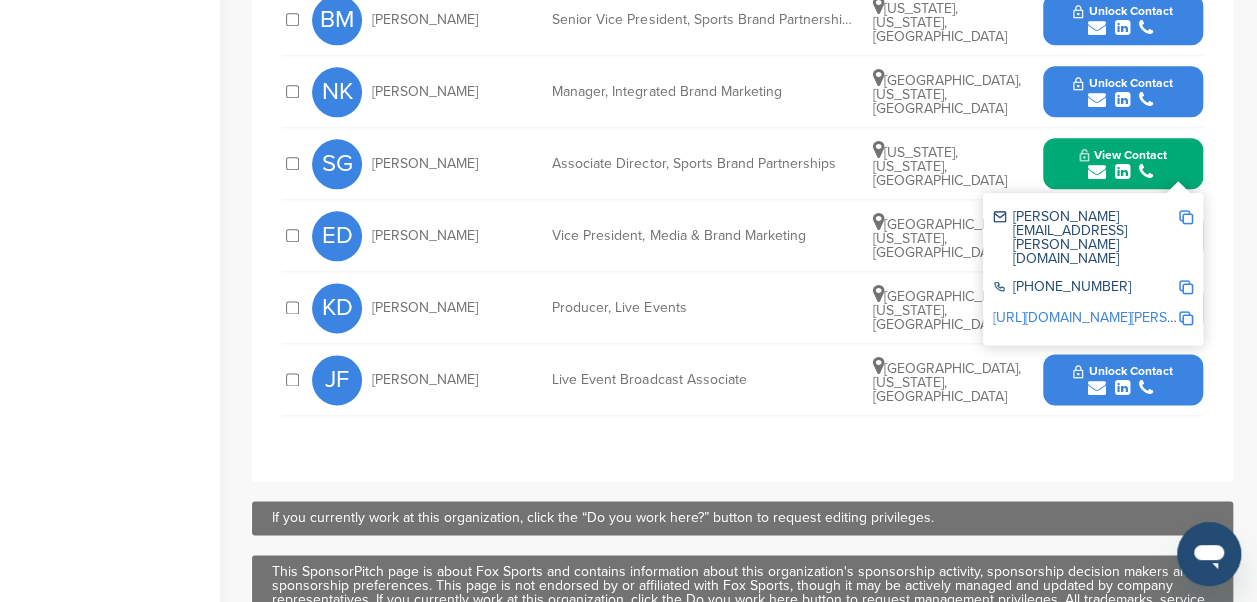 scroll, scrollTop: 1161, scrollLeft: 0, axis: vertical 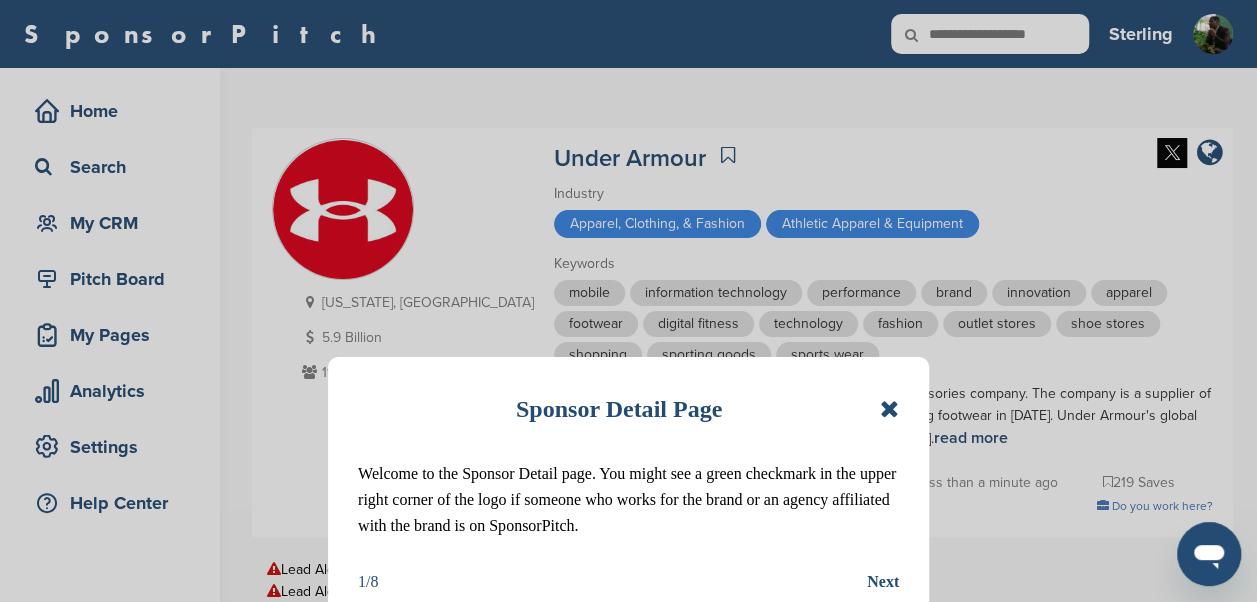 click at bounding box center (889, 409) 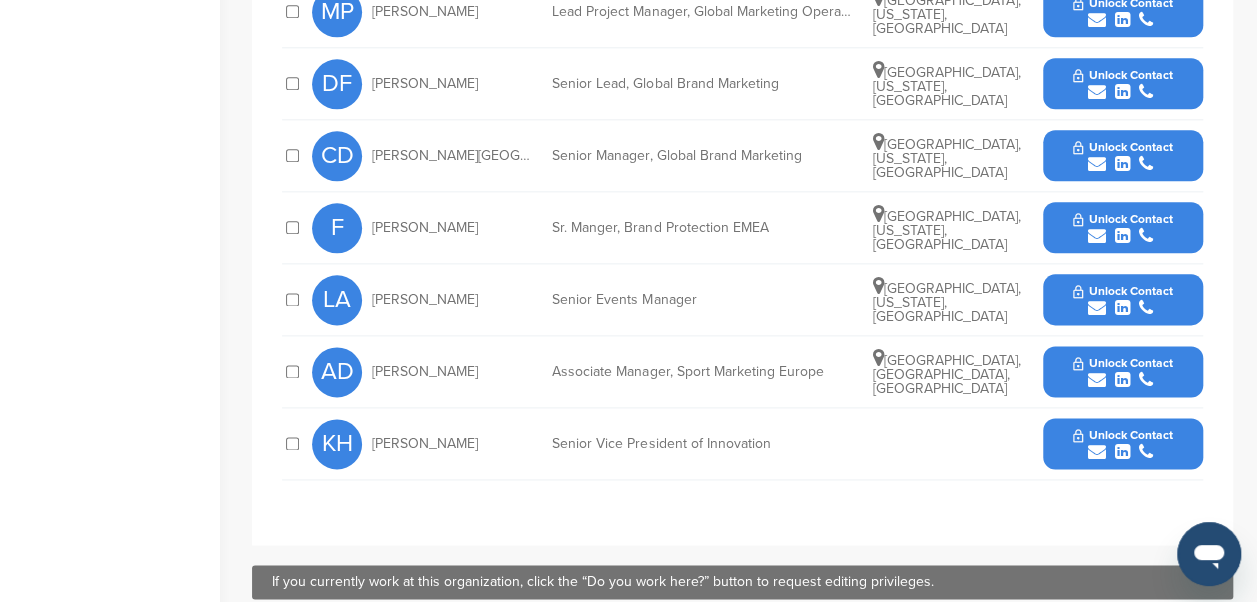 scroll, scrollTop: 1152, scrollLeft: 0, axis: vertical 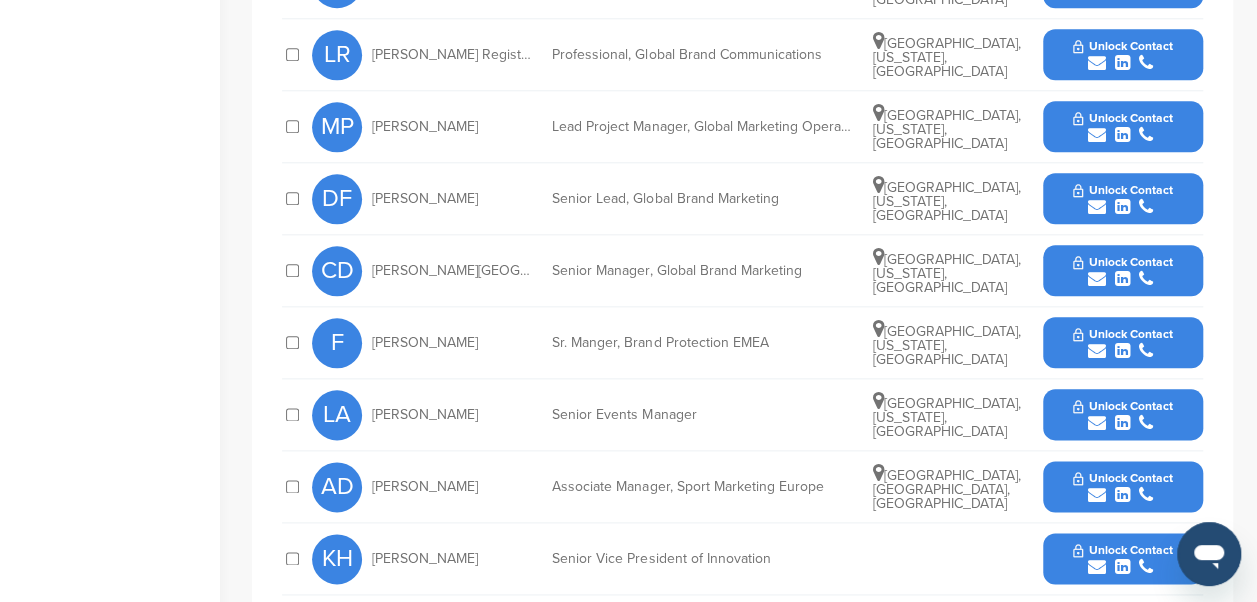 click on "Unlock Contact" at bounding box center [1122, 406] 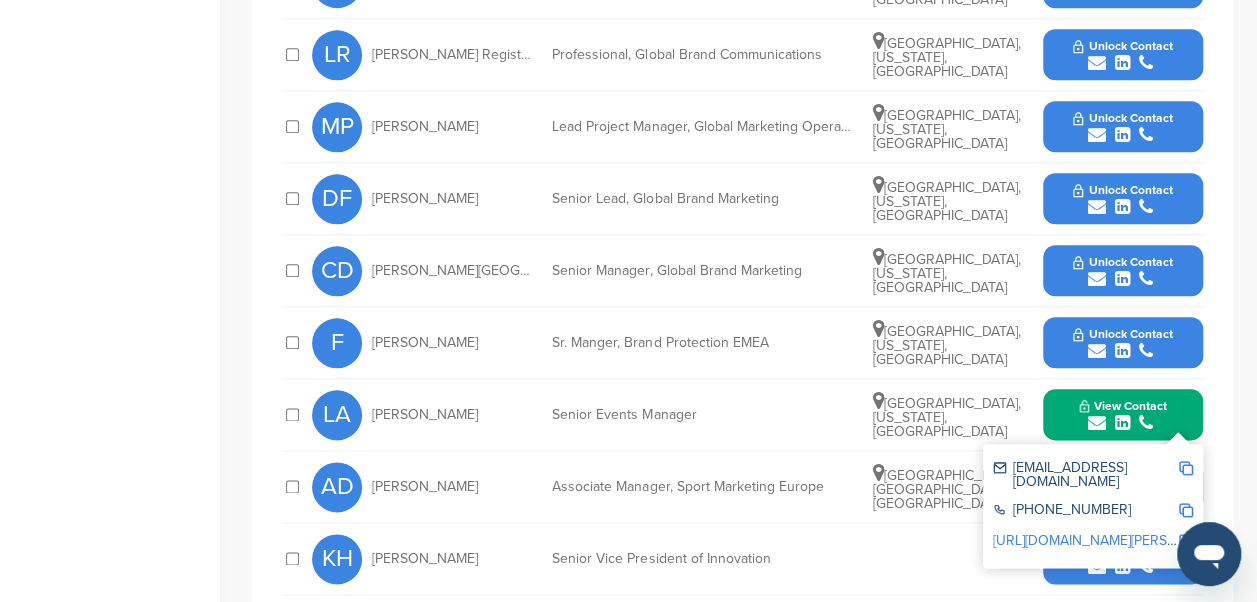 click at bounding box center (1186, 468) 